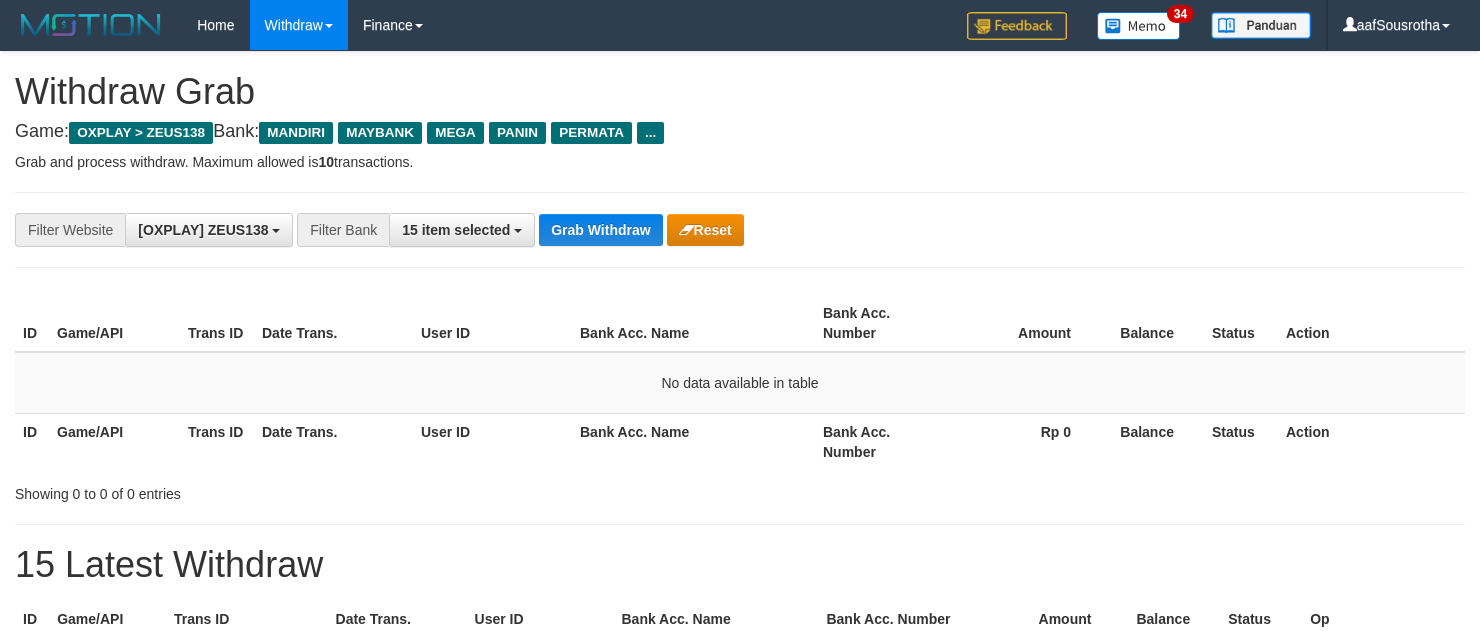 scroll, scrollTop: 0, scrollLeft: 0, axis: both 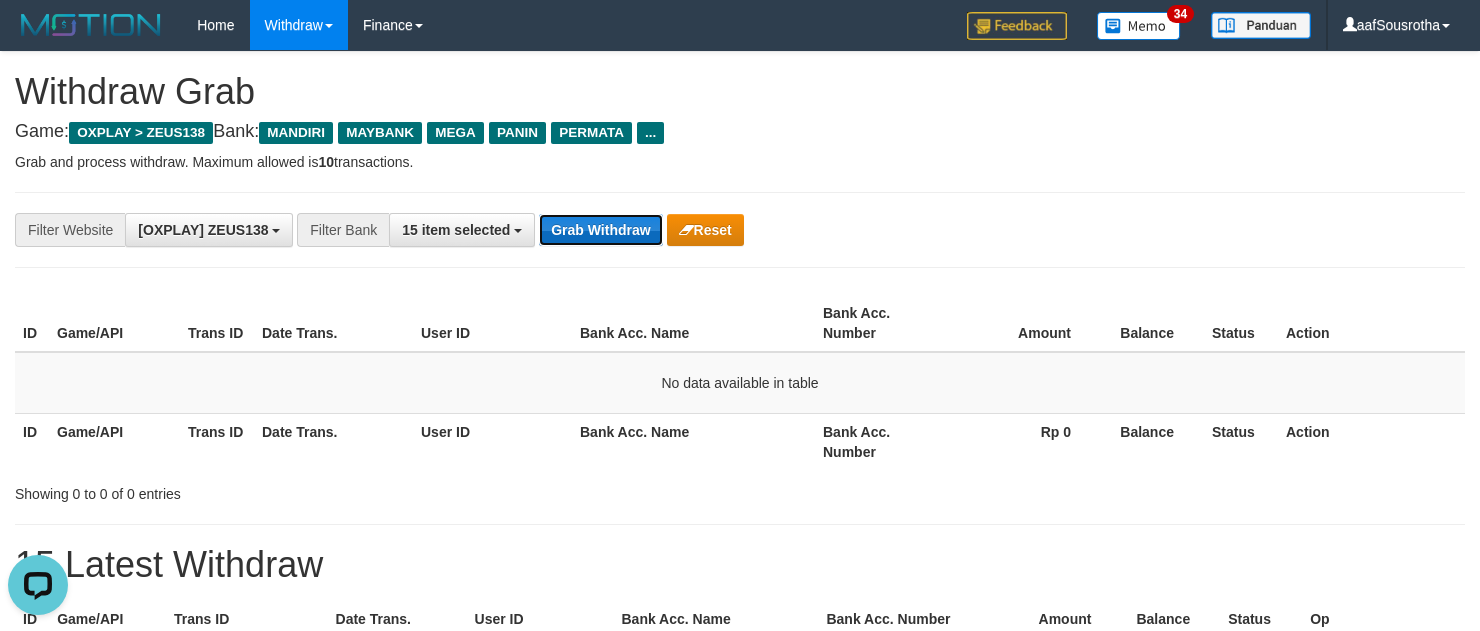 click on "Grab Withdraw" at bounding box center [600, 230] 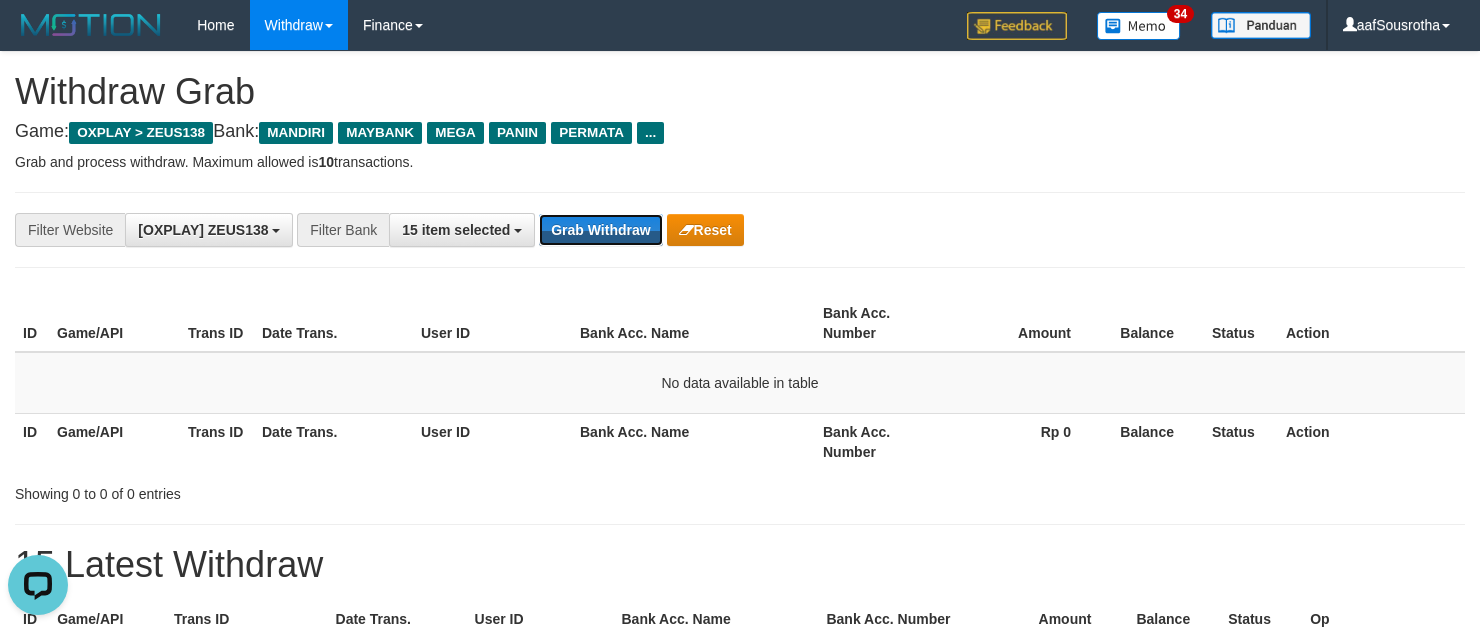 drag, startPoint x: 609, startPoint y: 234, endPoint x: 1178, endPoint y: 317, distance: 575.0217 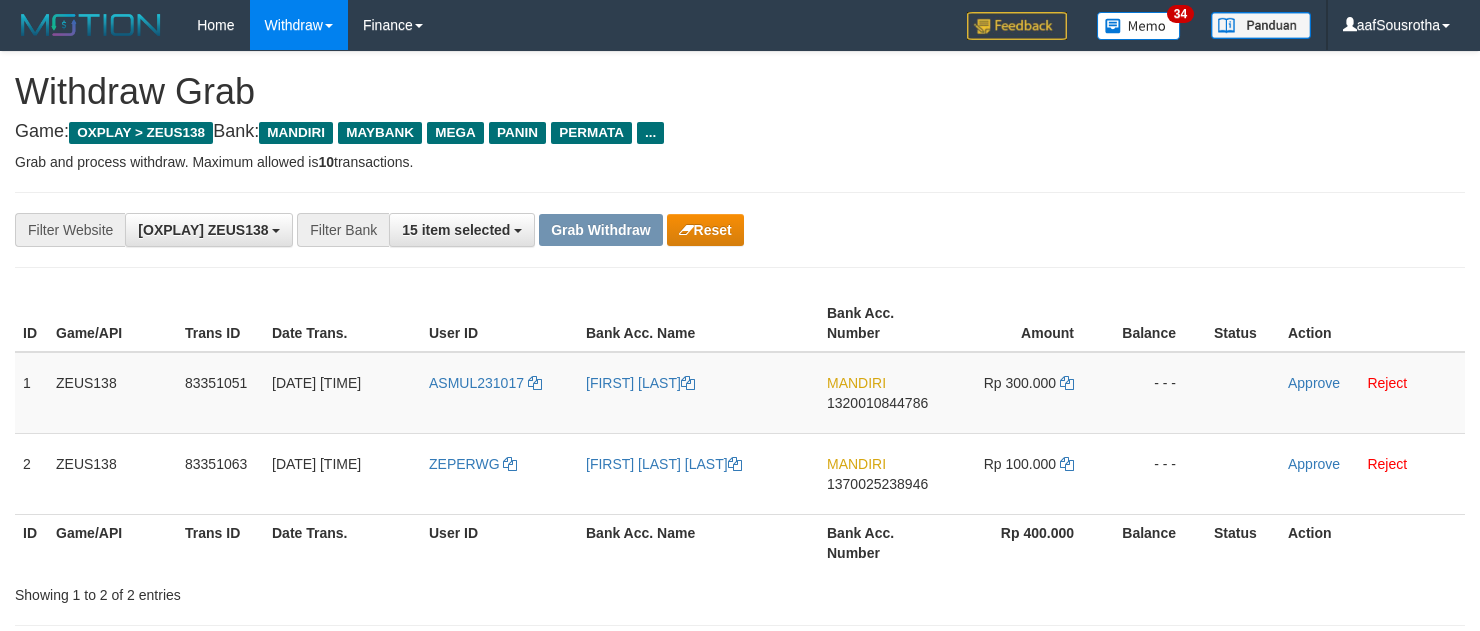 scroll, scrollTop: 0, scrollLeft: 0, axis: both 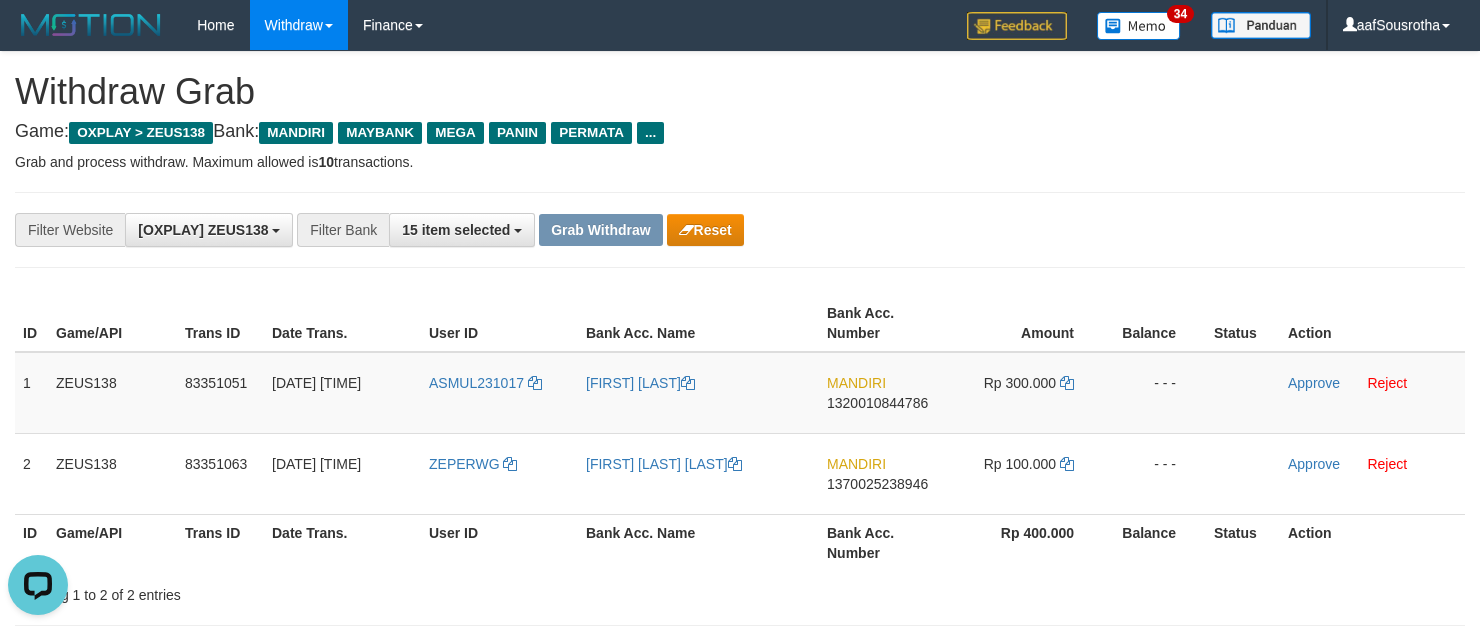 drag, startPoint x: 901, startPoint y: 159, endPoint x: 903, endPoint y: 190, distance: 31.06445 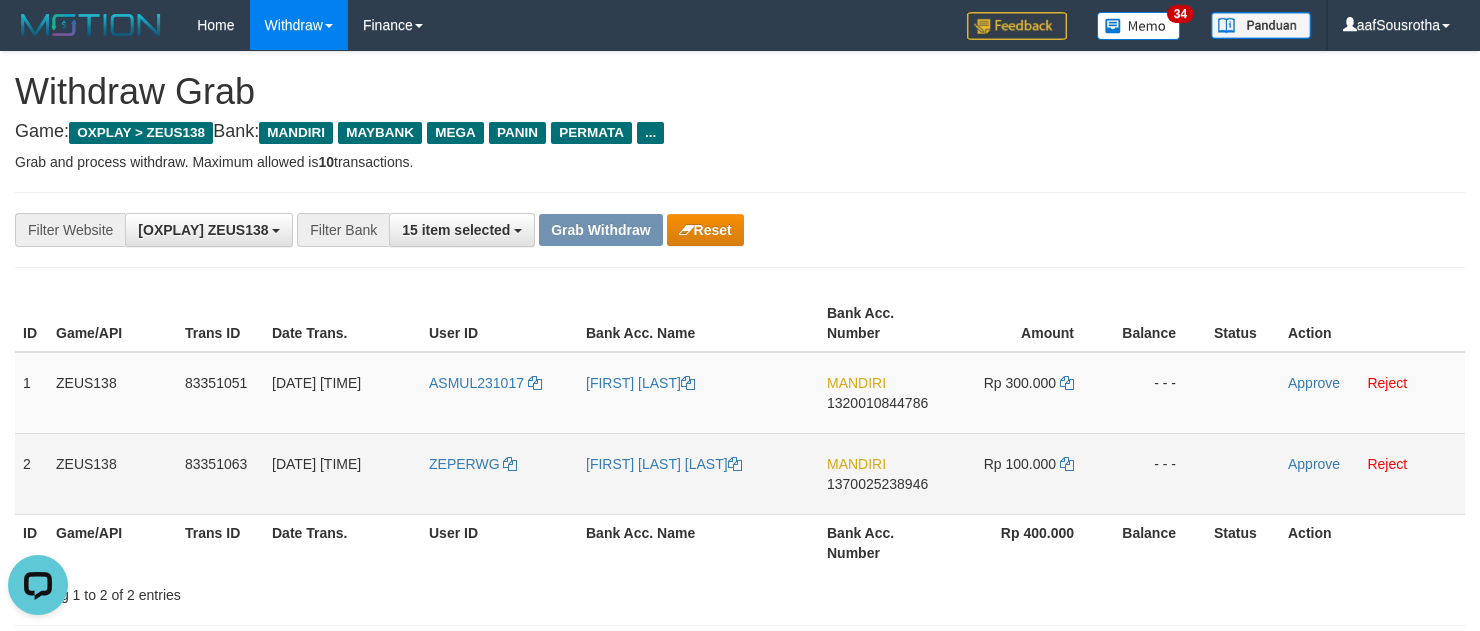drag, startPoint x: 938, startPoint y: 526, endPoint x: 935, endPoint y: 435, distance: 91.04944 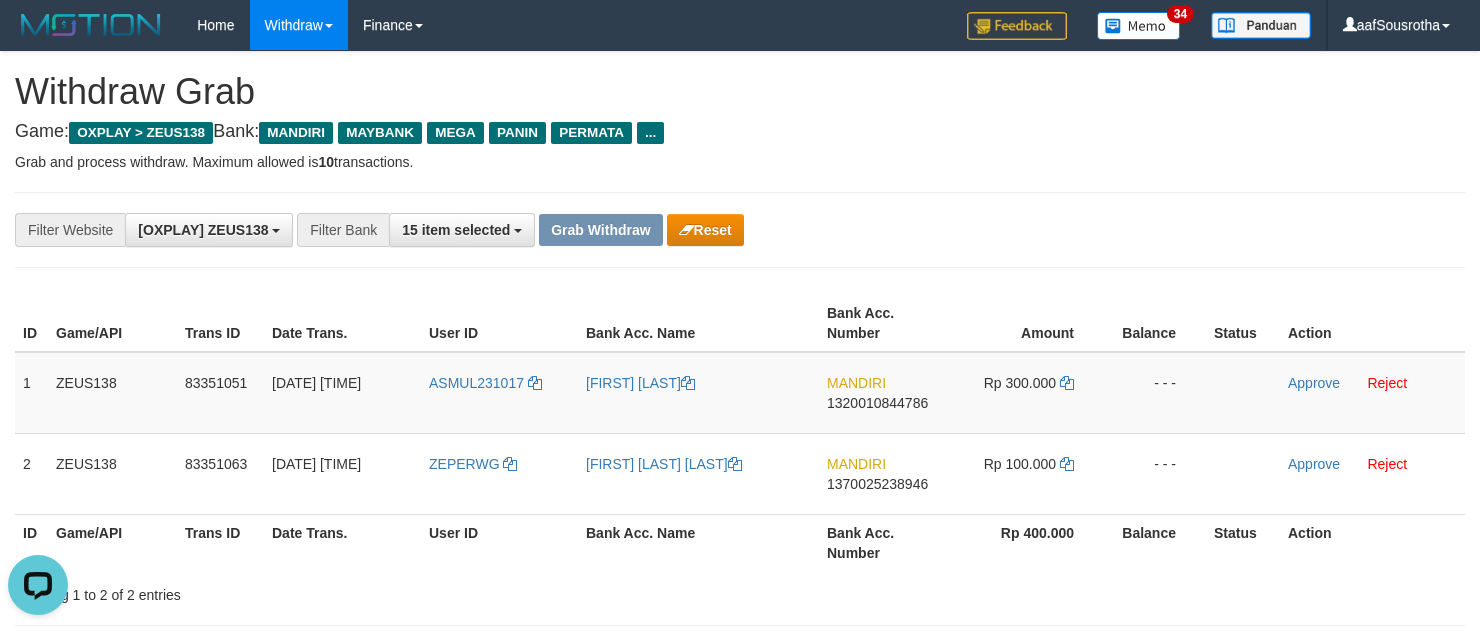 drag, startPoint x: 934, startPoint y: 173, endPoint x: 783, endPoint y: 234, distance: 162.85576 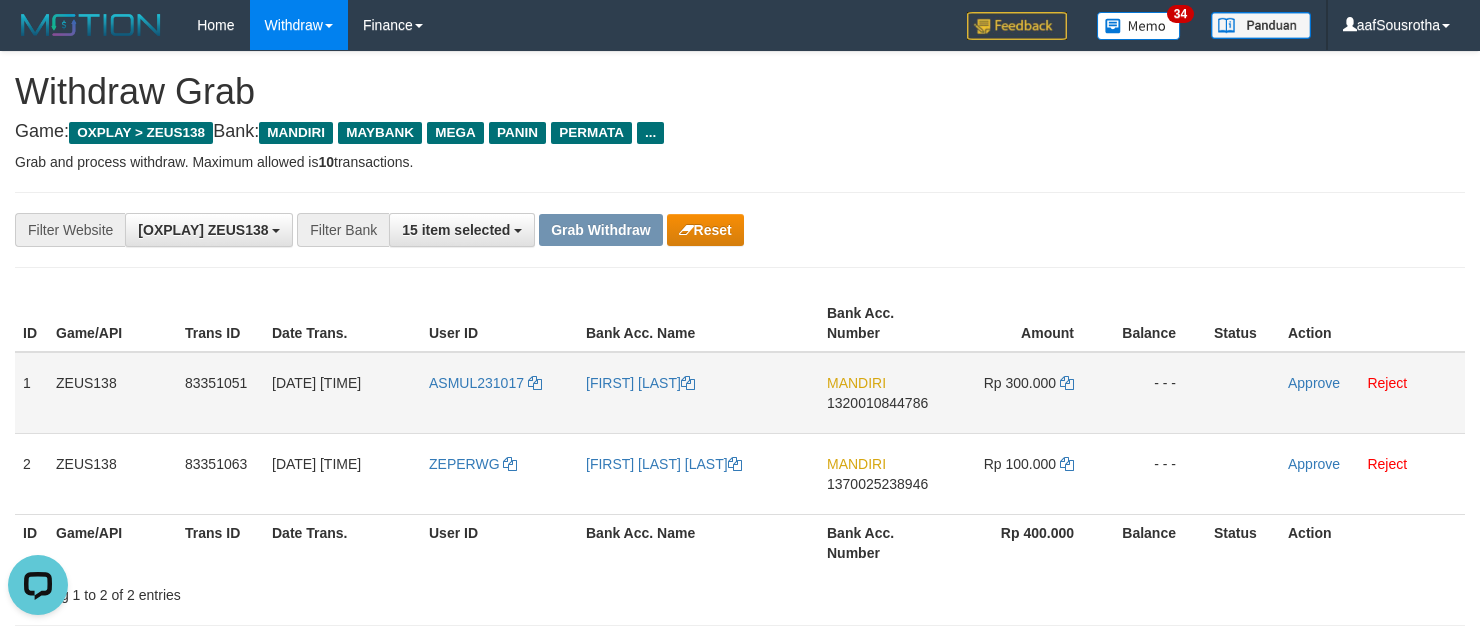 click on "ASMUL231017" at bounding box center [499, 393] 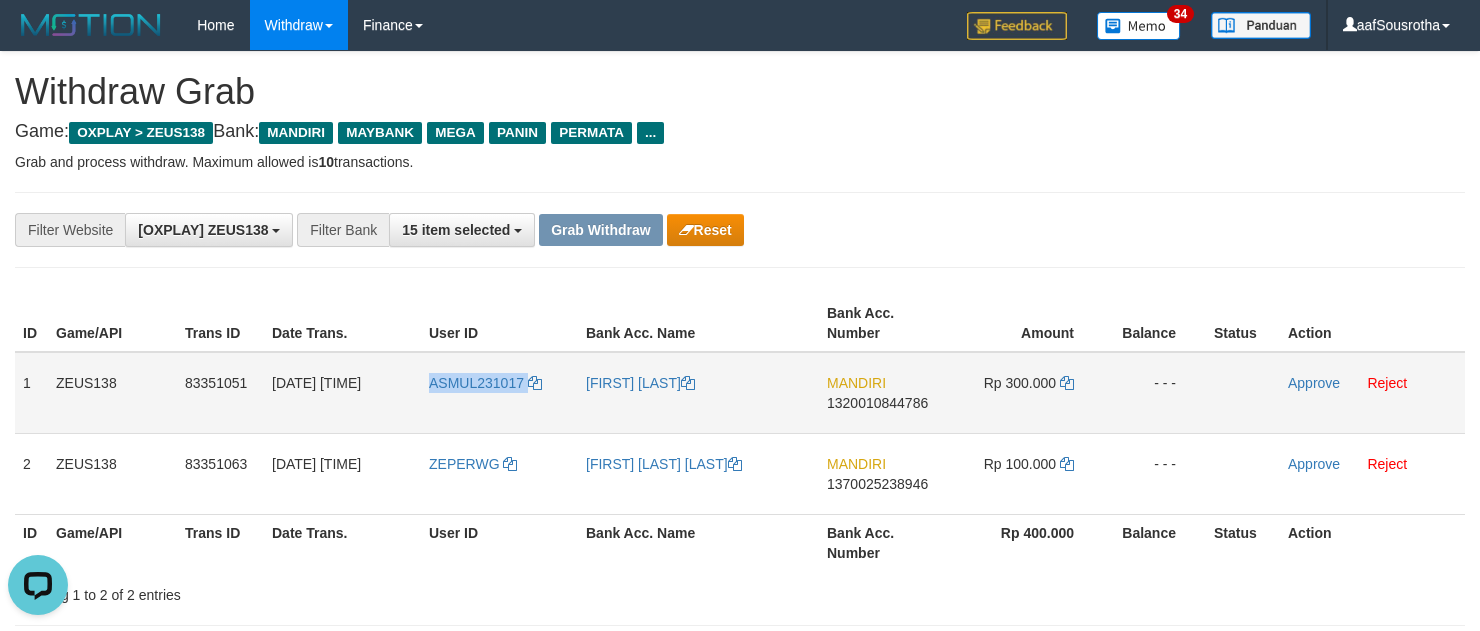 click on "ASMUL231017" at bounding box center (499, 393) 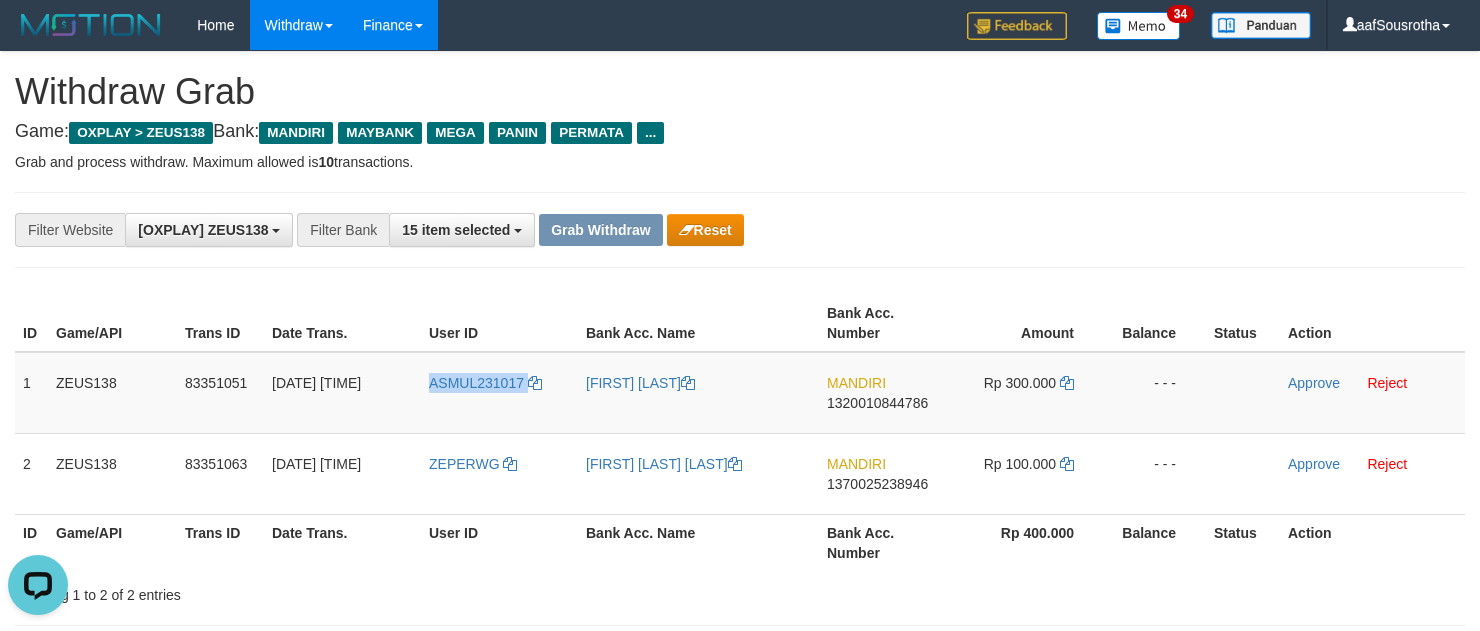 copy on "ASMUL231017" 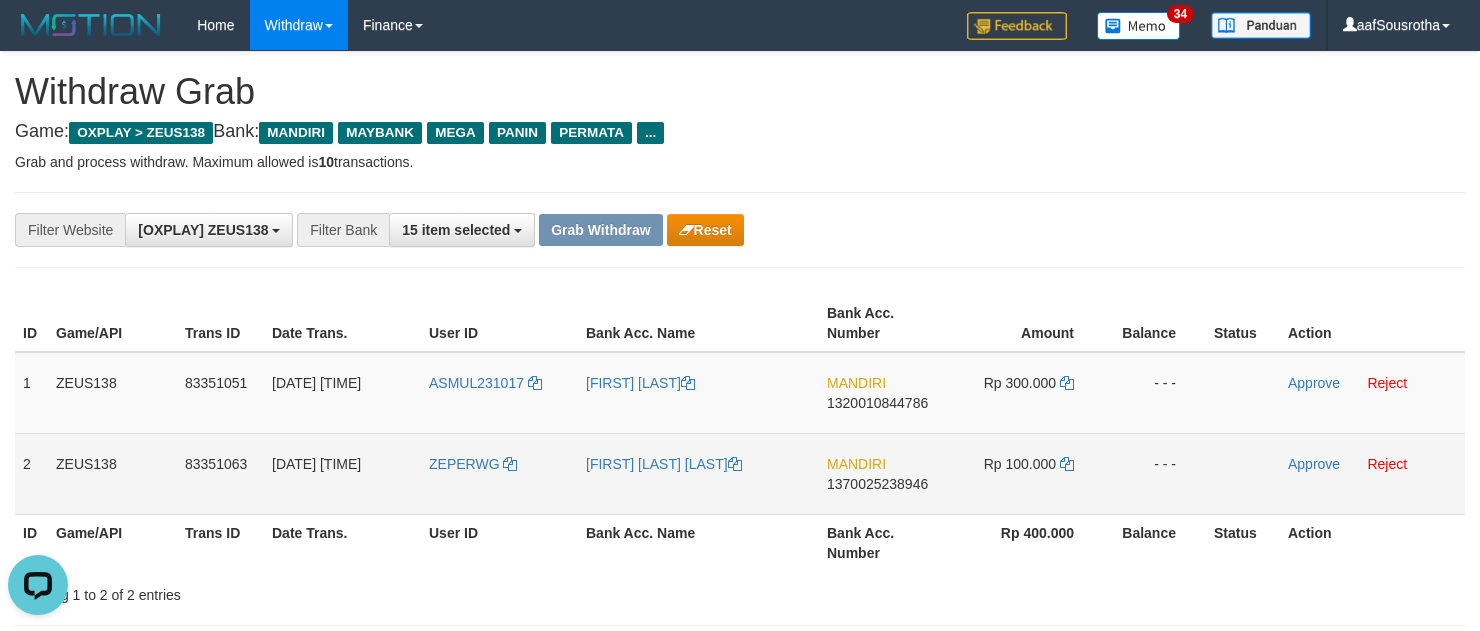 click on "ZEPERWG" at bounding box center [499, 473] 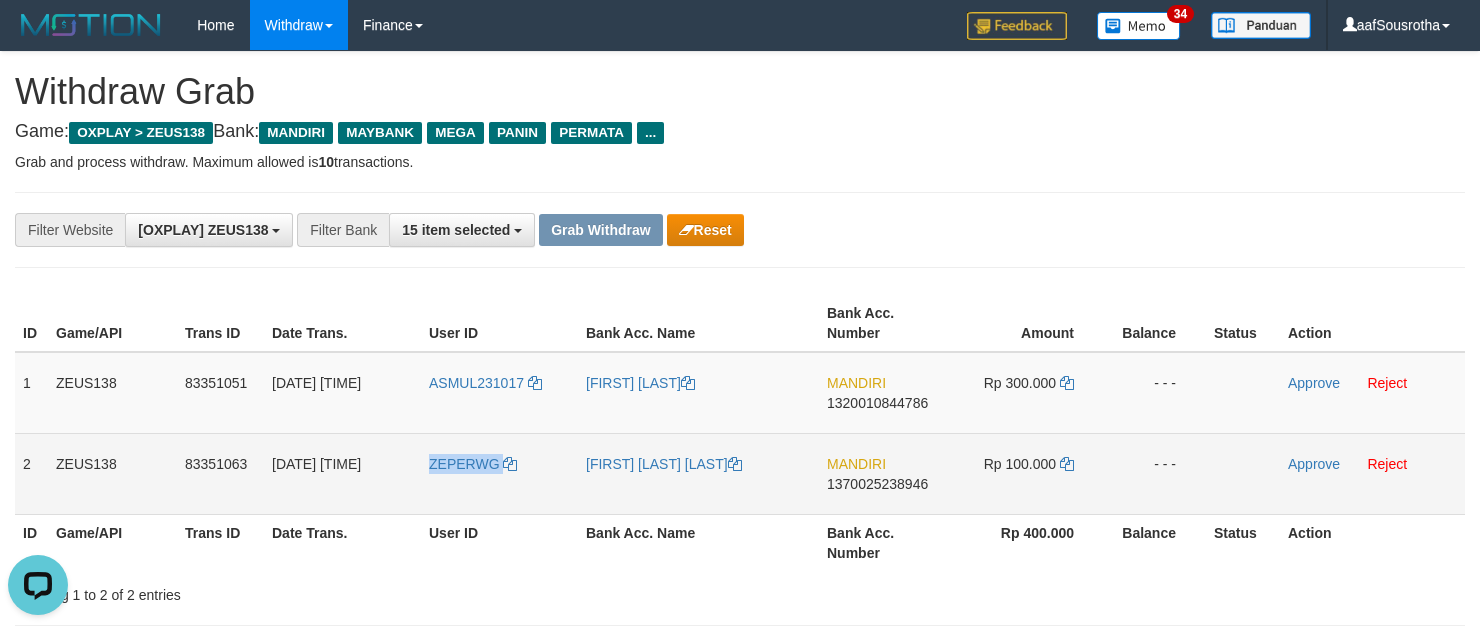click on "ZEPERWG" at bounding box center [499, 473] 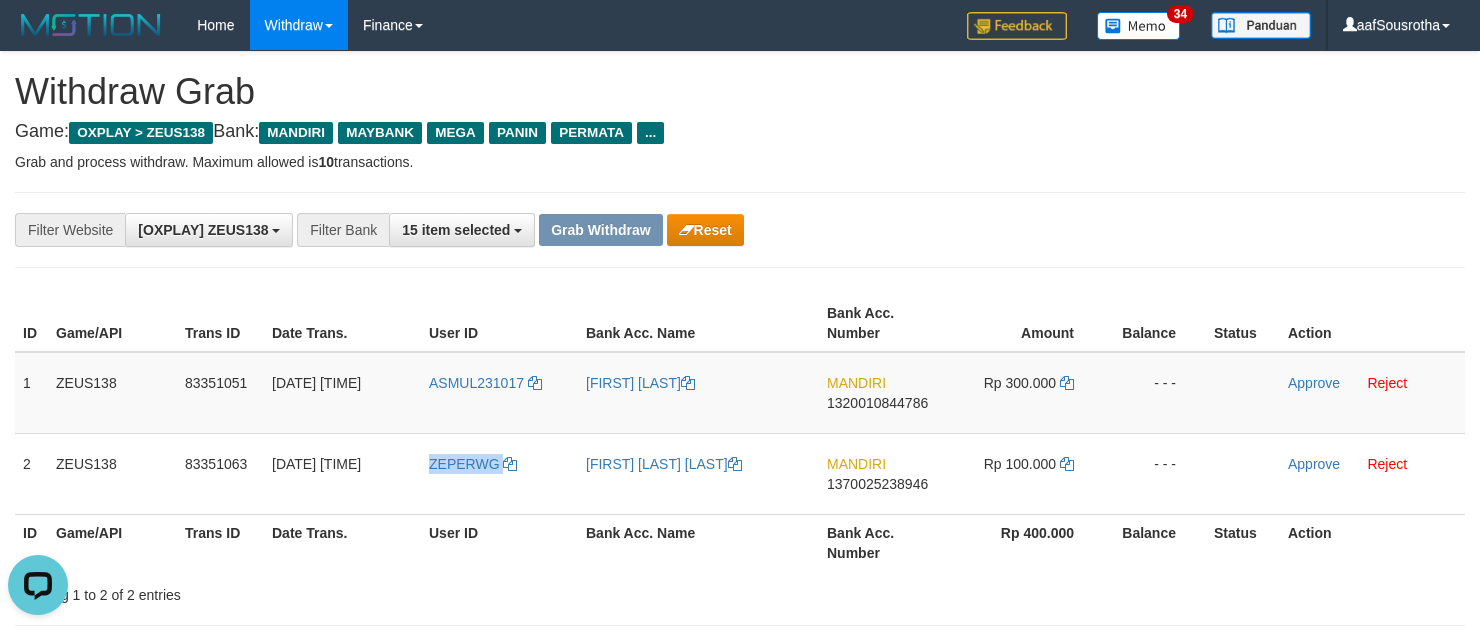 copy on "ZEPERWG" 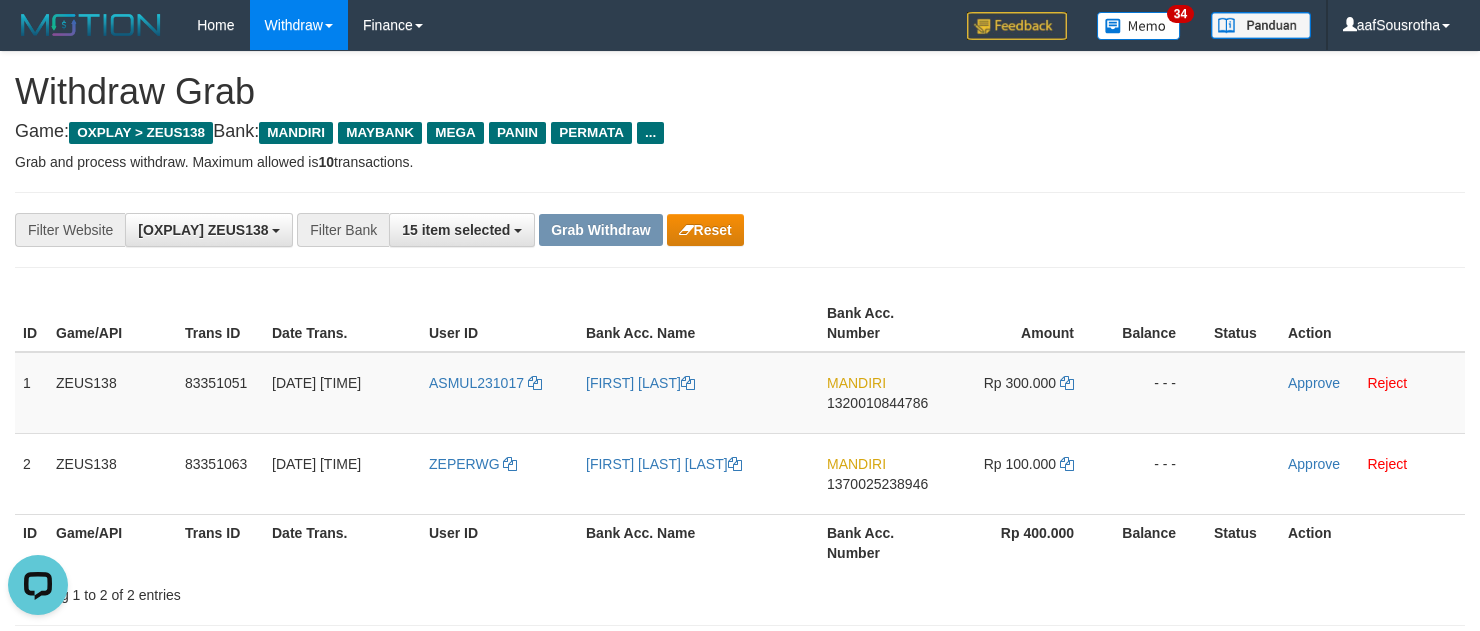 click on "**********" at bounding box center [740, 230] 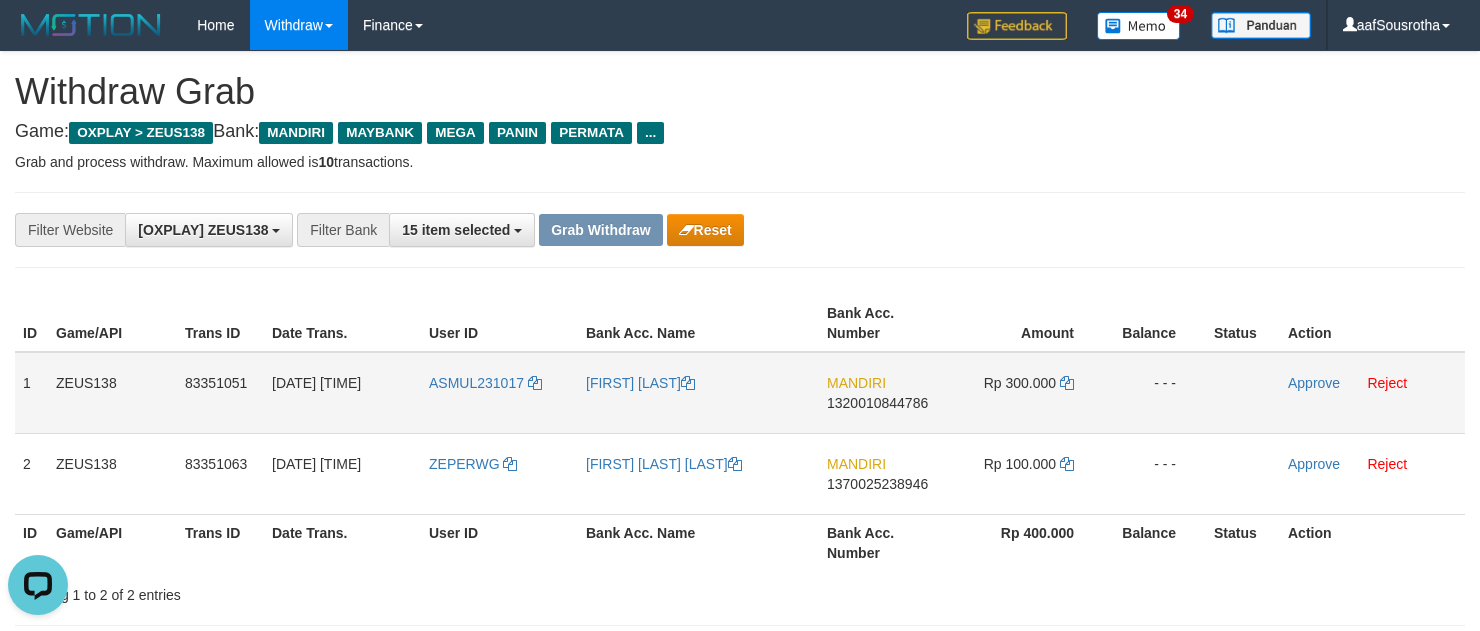 click on "1320010844786" at bounding box center (877, 403) 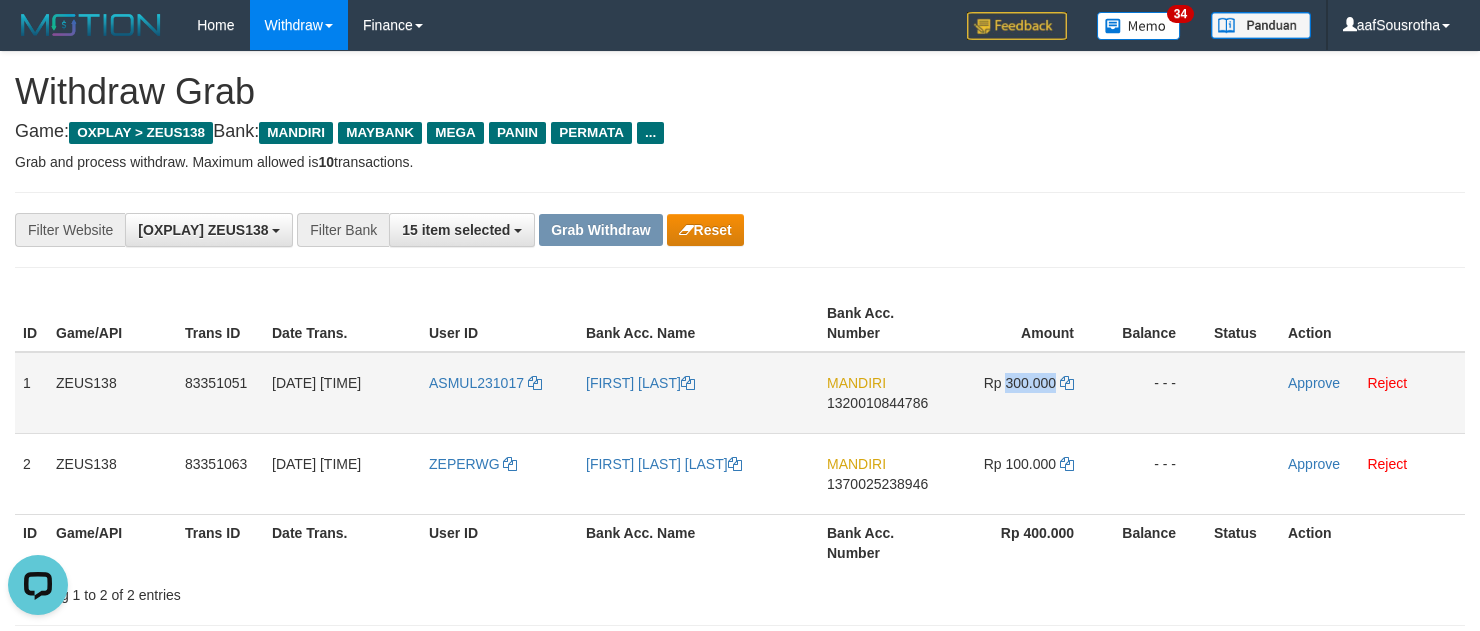 click on "Rp 300.000" at bounding box center [1020, 383] 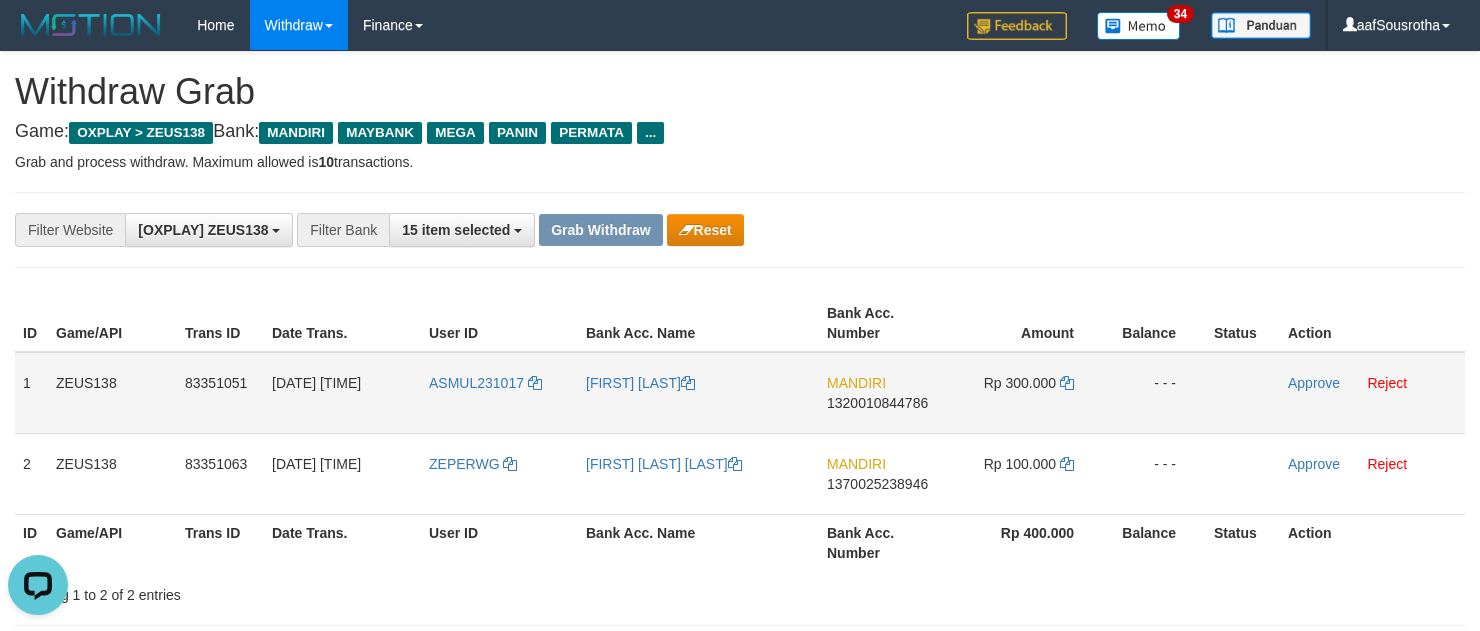 click on "Rp 300.000" at bounding box center [1020, 383] 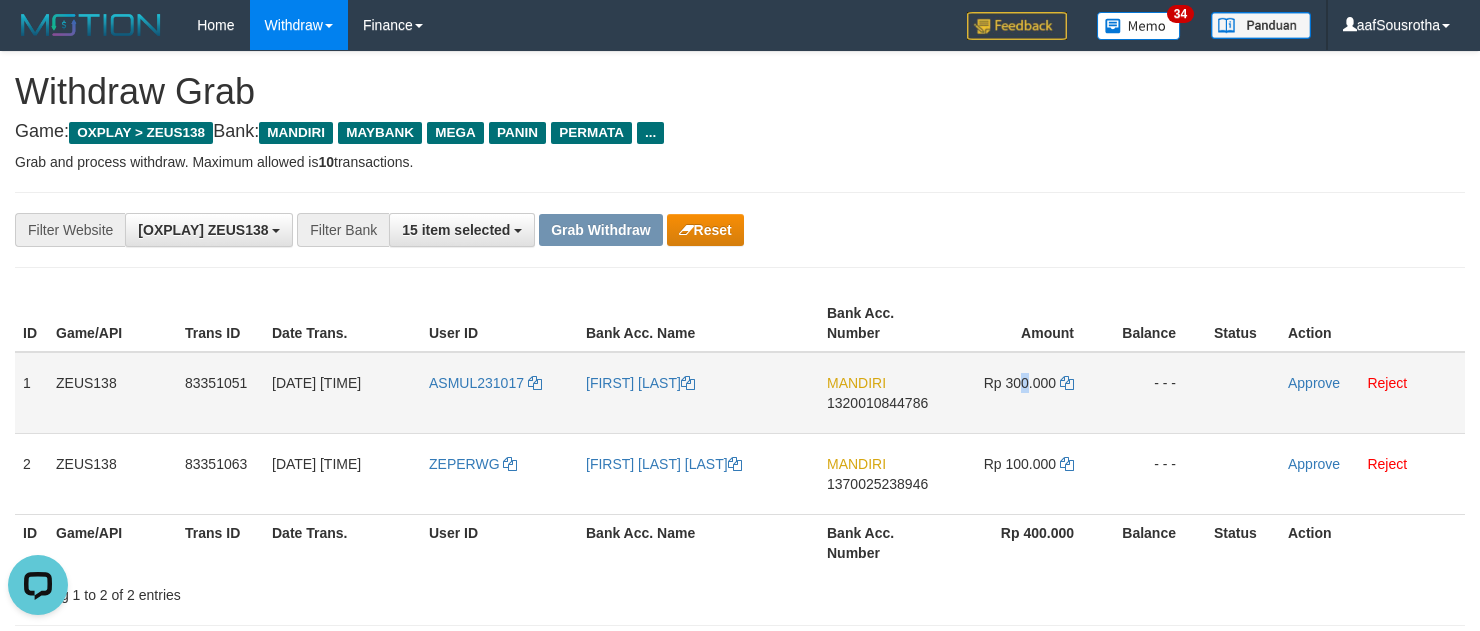 click on "Rp 300.000" at bounding box center [1020, 383] 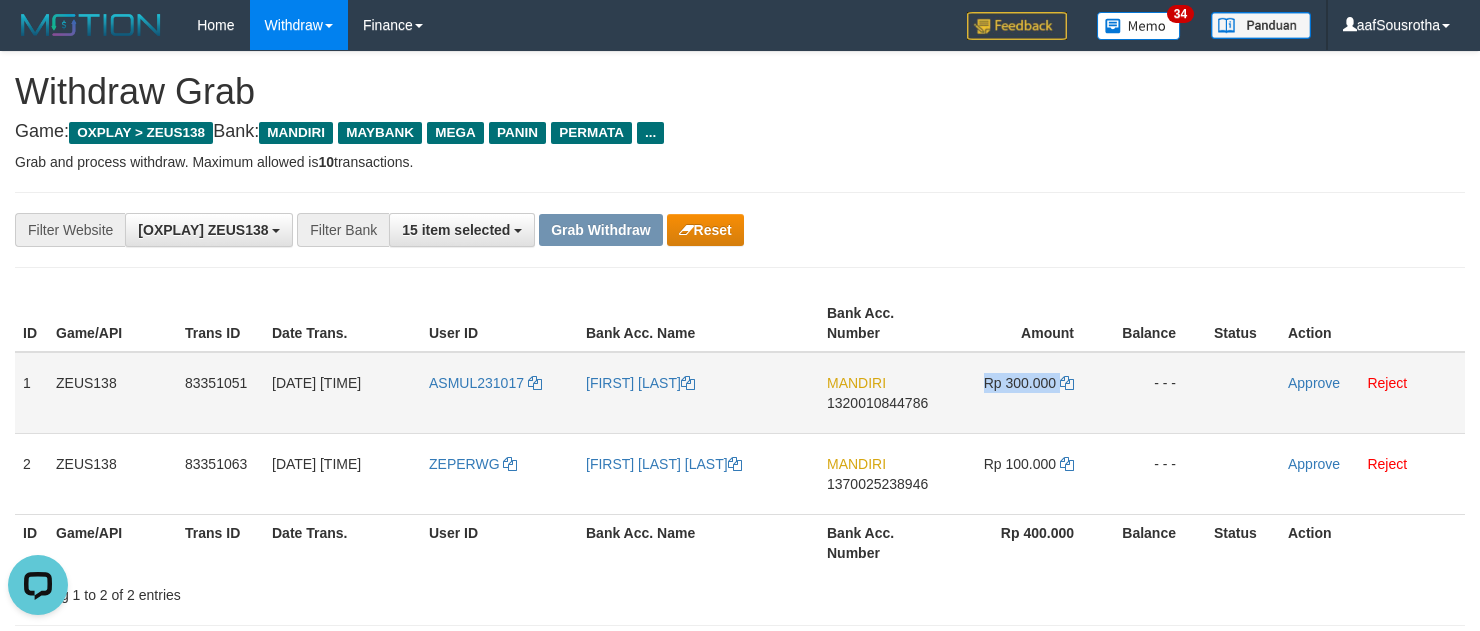 click on "Rp 300.000" at bounding box center (1020, 383) 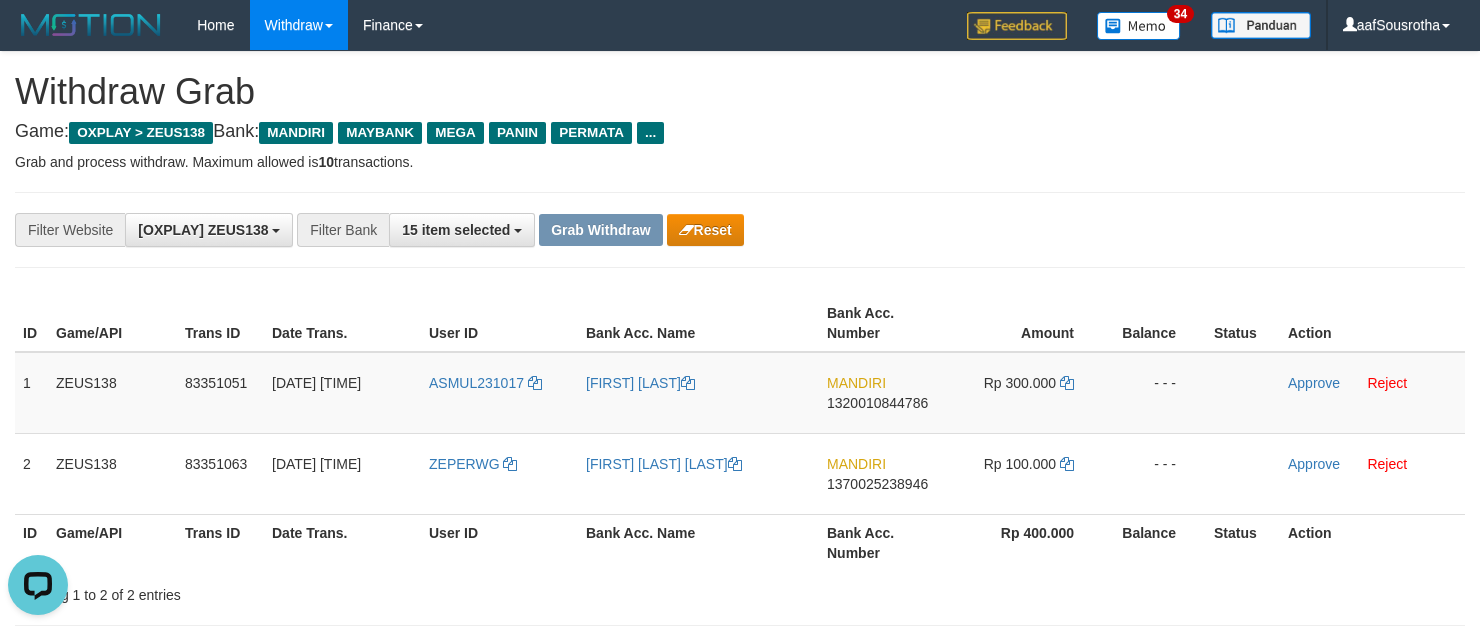 click on "**********" at bounding box center (740, 230) 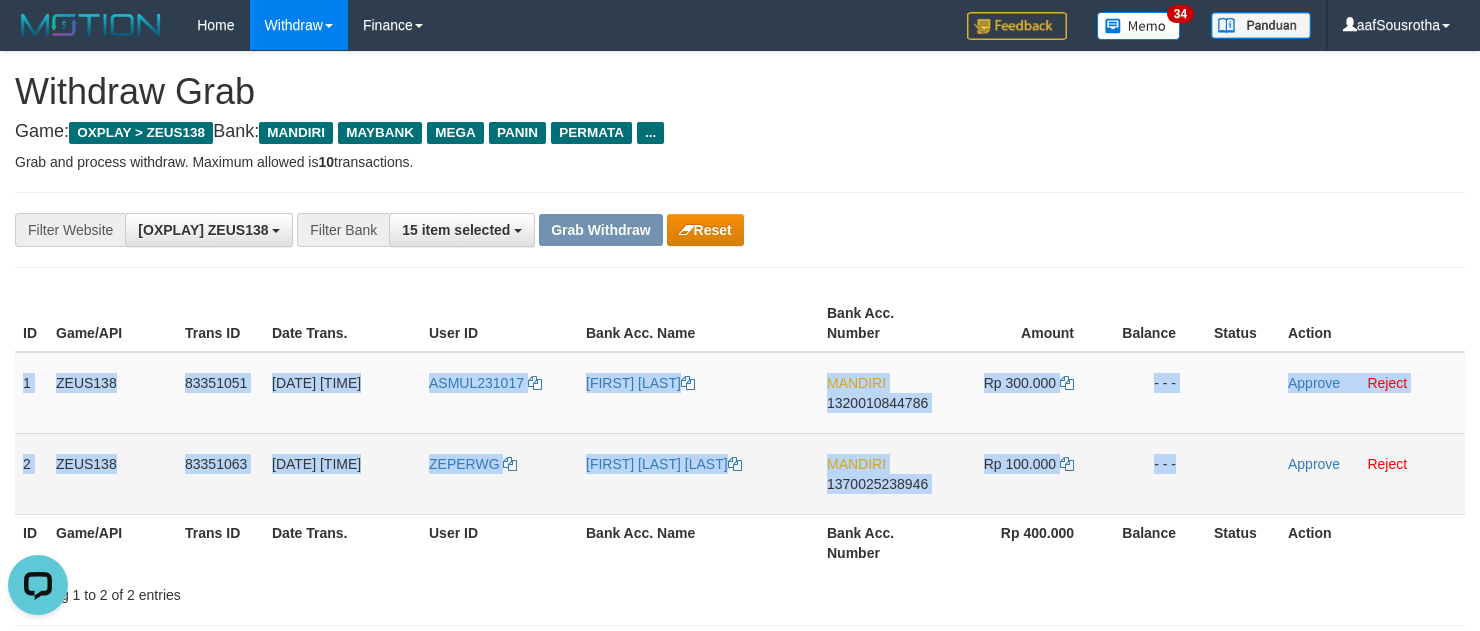 drag, startPoint x: 20, startPoint y: 372, endPoint x: 1263, endPoint y: 497, distance: 1249.2694 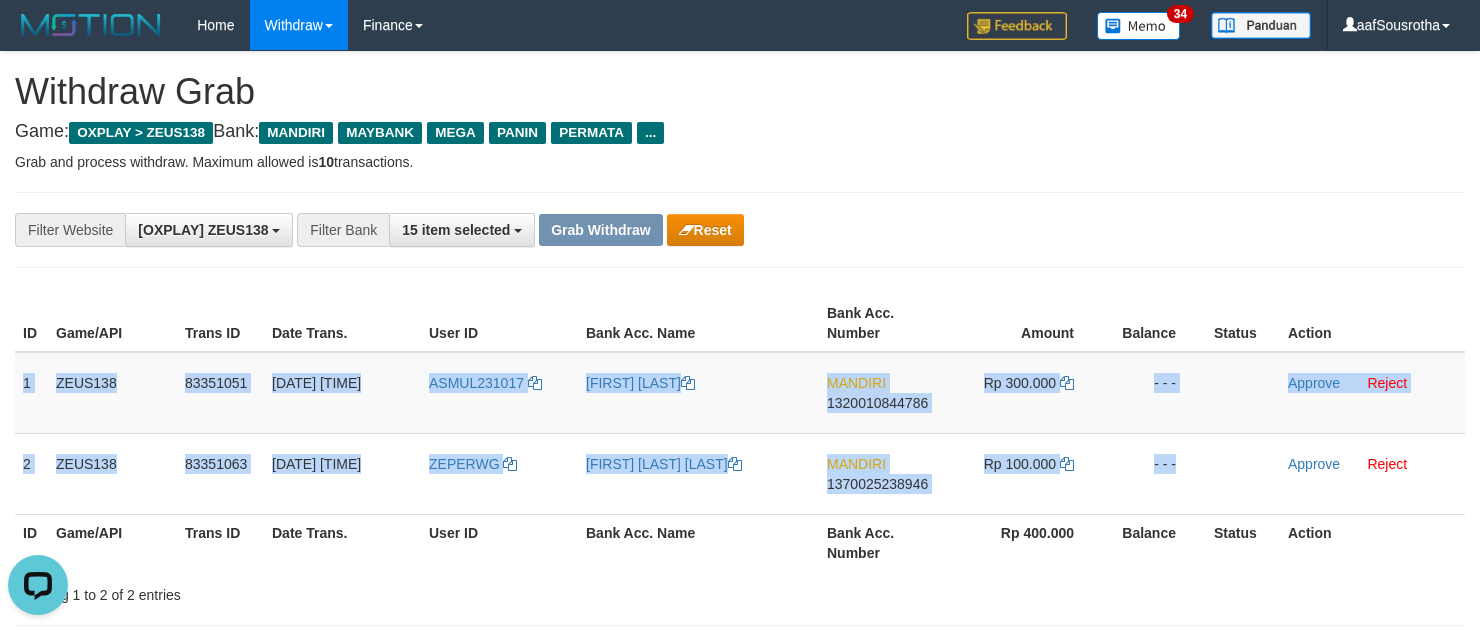 copy on "1
ZEUS138
83351051
10/07/2025 05:22:19
ASMUL231017
ASEP MULYANI
MANDIRI
1320010844786
Rp 300.000
- - -
Approve
Reject
2
ZEUS138
83351063
10/07/2025 05:23:00
ZEPERWG
BERY TIAS ANGGORO
MANDIRI
1370025238946
Rp 100.000
- - -" 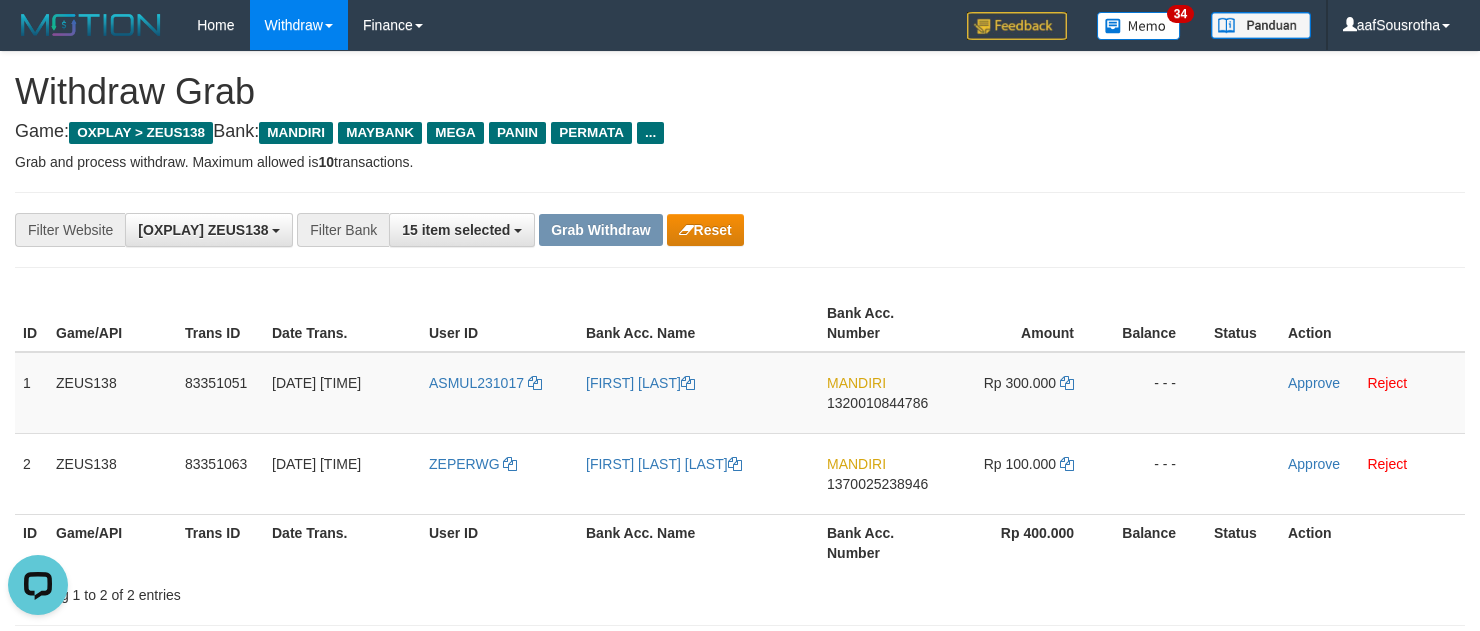 click on "**********" at bounding box center [740, 230] 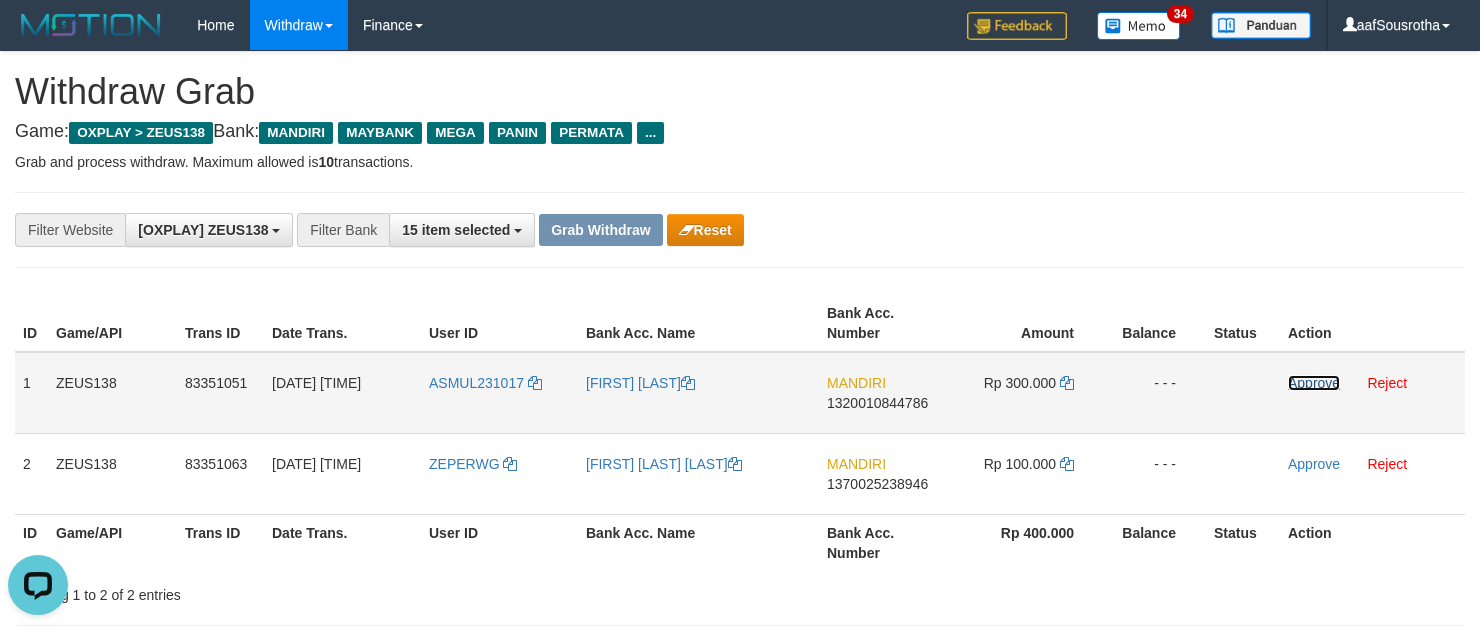 click on "Approve" at bounding box center (1314, 383) 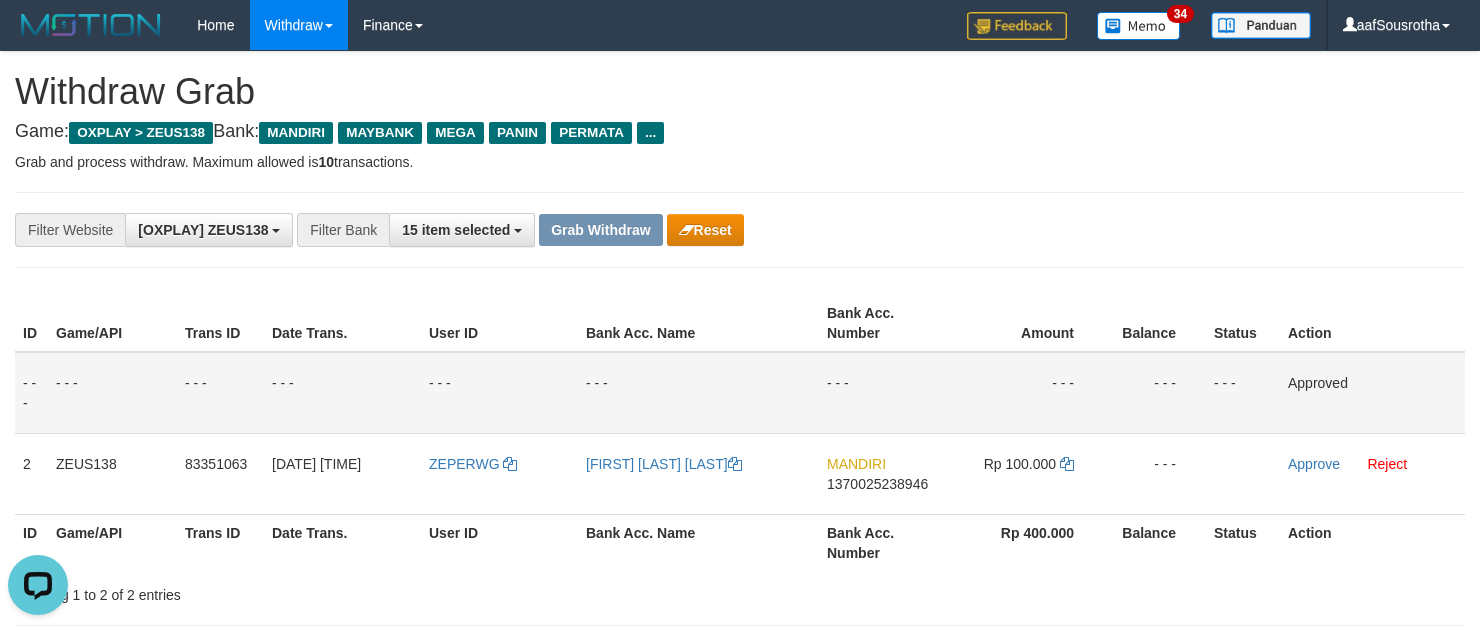 drag, startPoint x: 1072, startPoint y: 172, endPoint x: 972, endPoint y: 275, distance: 143.55835 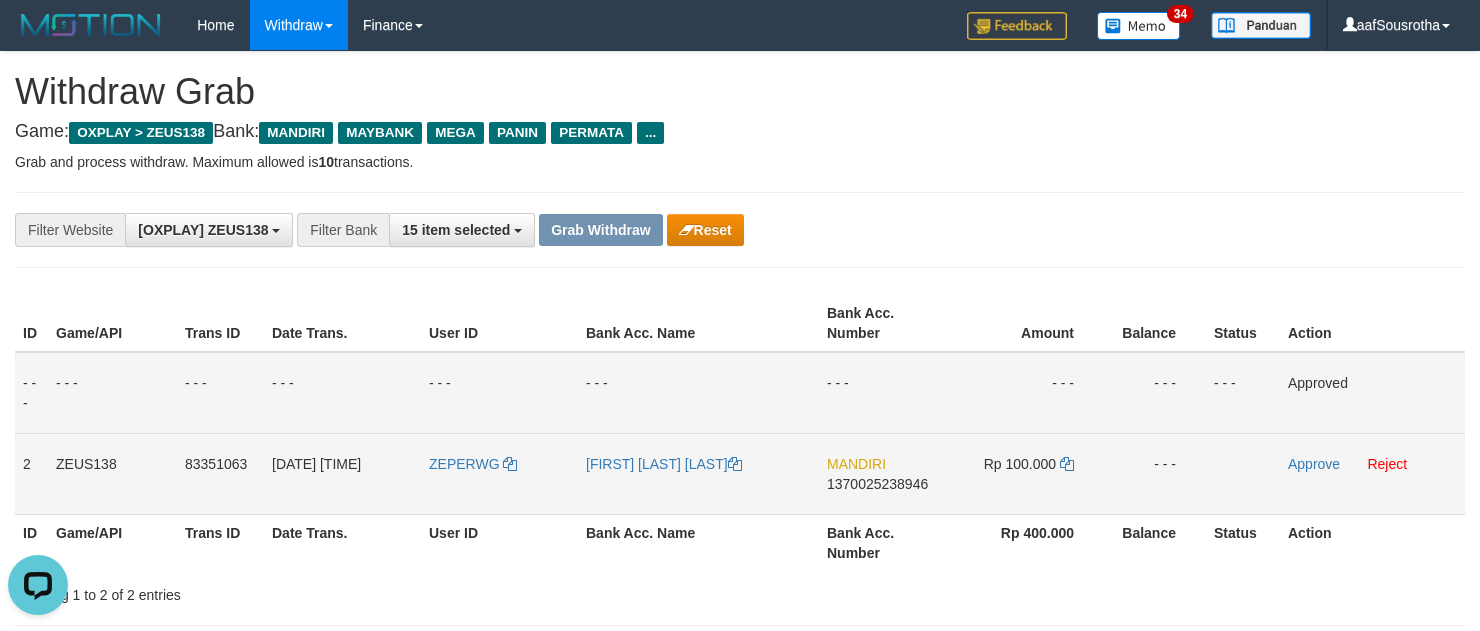 click on "1370025238946" at bounding box center (877, 484) 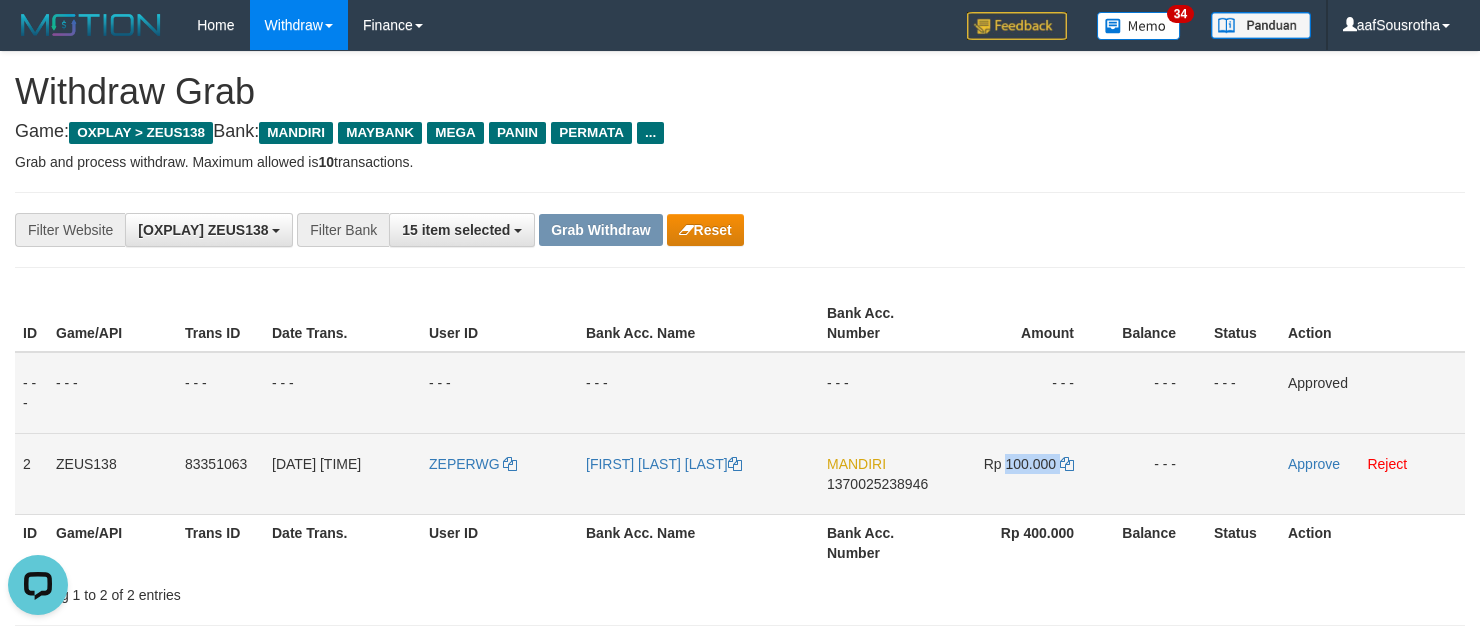 click on "Rp 100.000" at bounding box center [1027, 473] 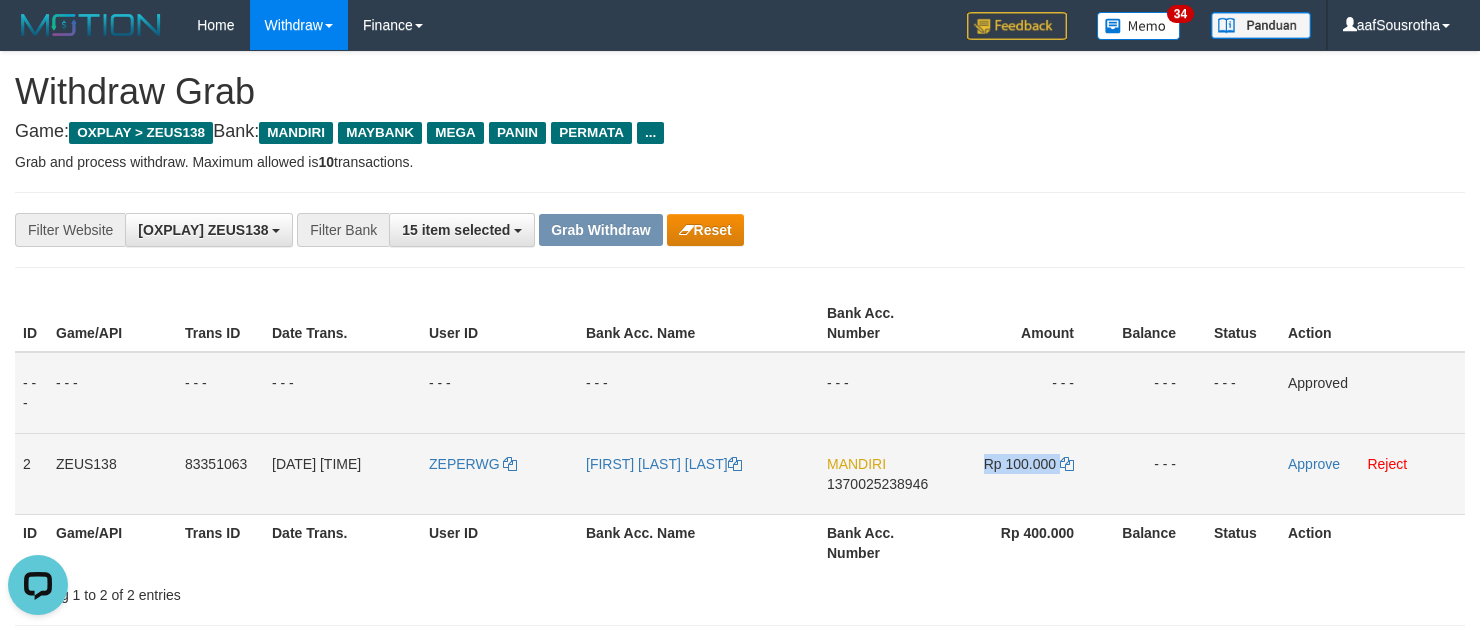click on "Rp 100.000" at bounding box center (1027, 473) 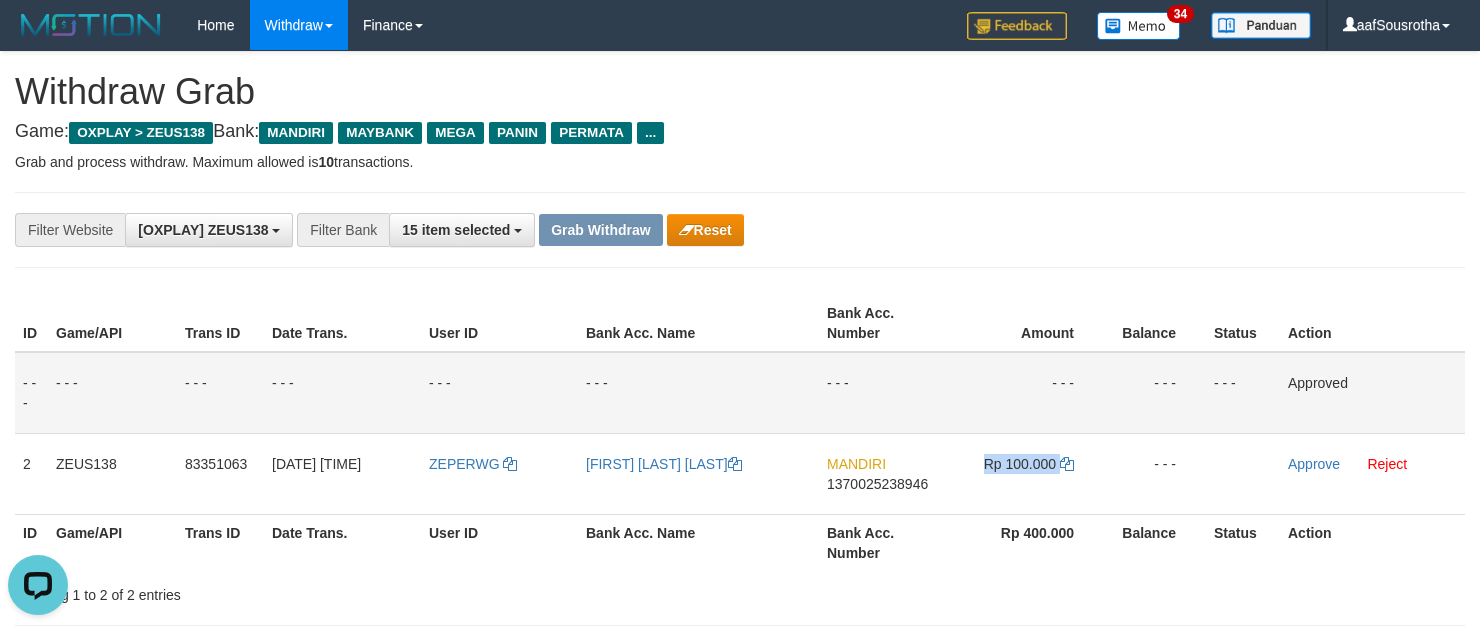copy on "Rp 100.000" 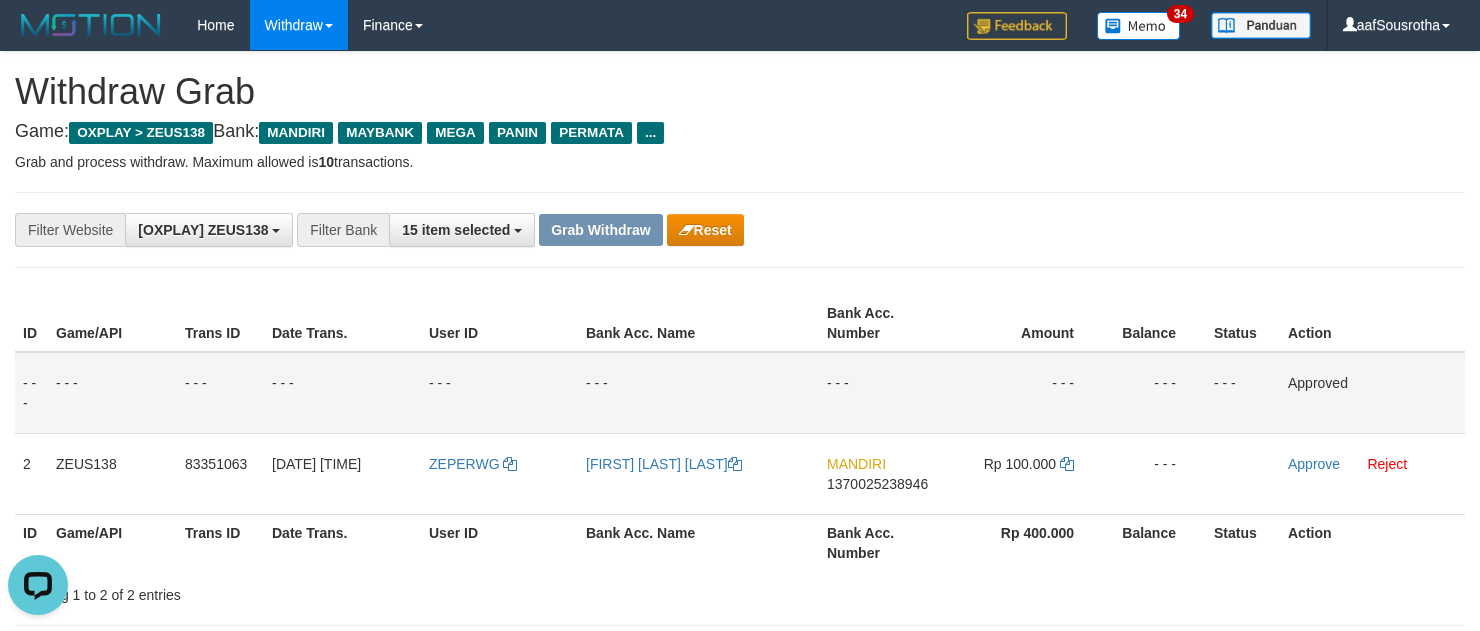 drag, startPoint x: 991, startPoint y: 179, endPoint x: 863, endPoint y: 207, distance: 131.02672 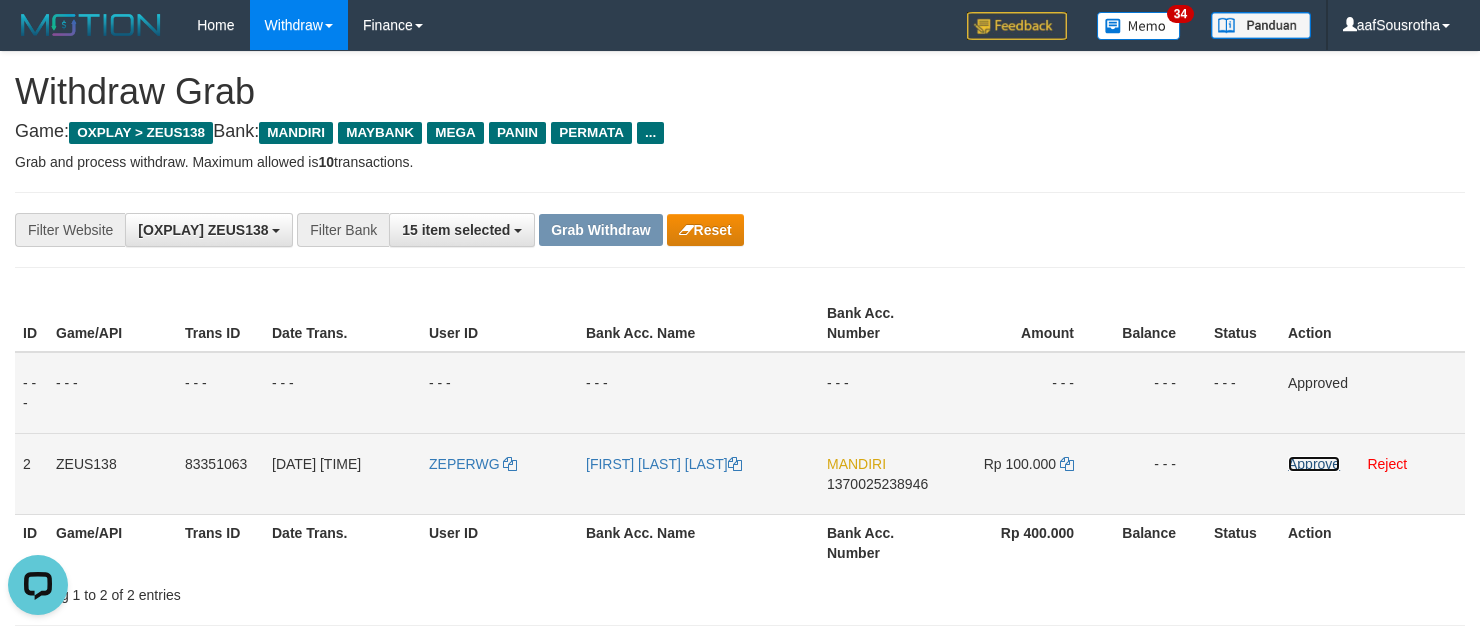 click on "Approve" at bounding box center (1314, 464) 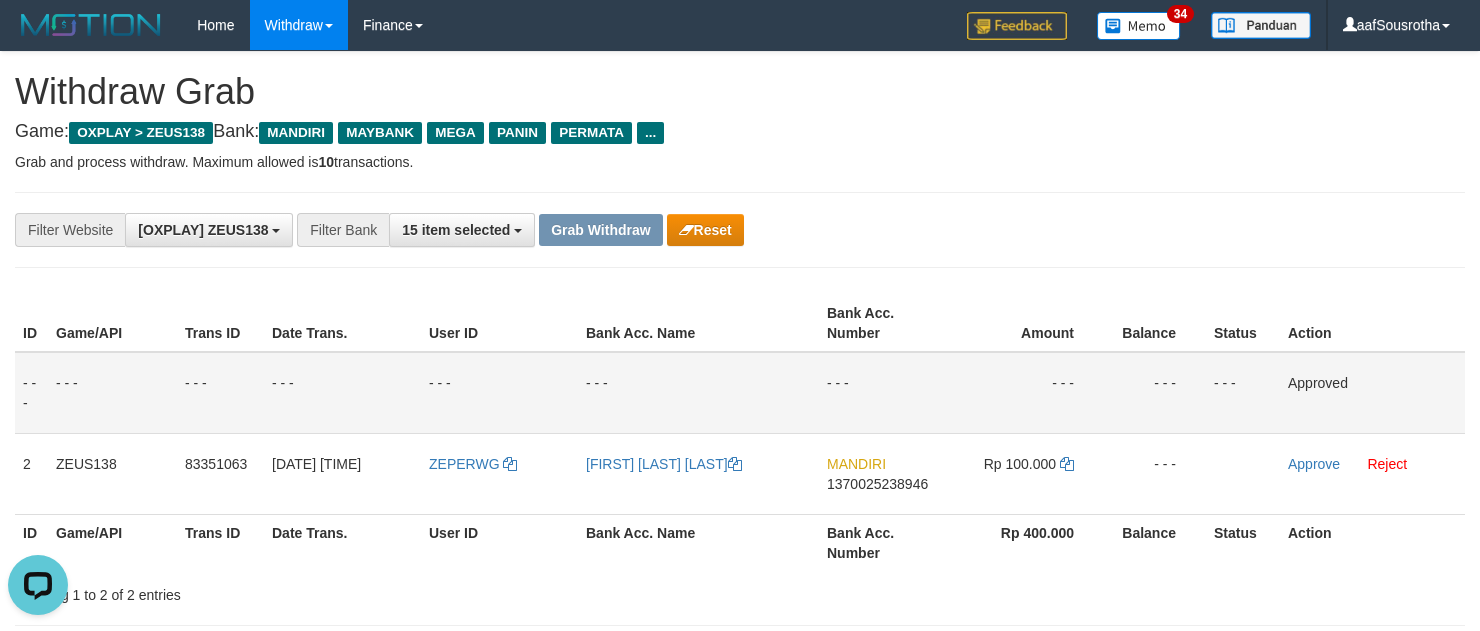 click on "Game:   OXPLAY > ZEUS138    		Bank:   MANDIRI   MAYBANK   MEGA   PANIN   PERMATA   ..." at bounding box center (740, 132) 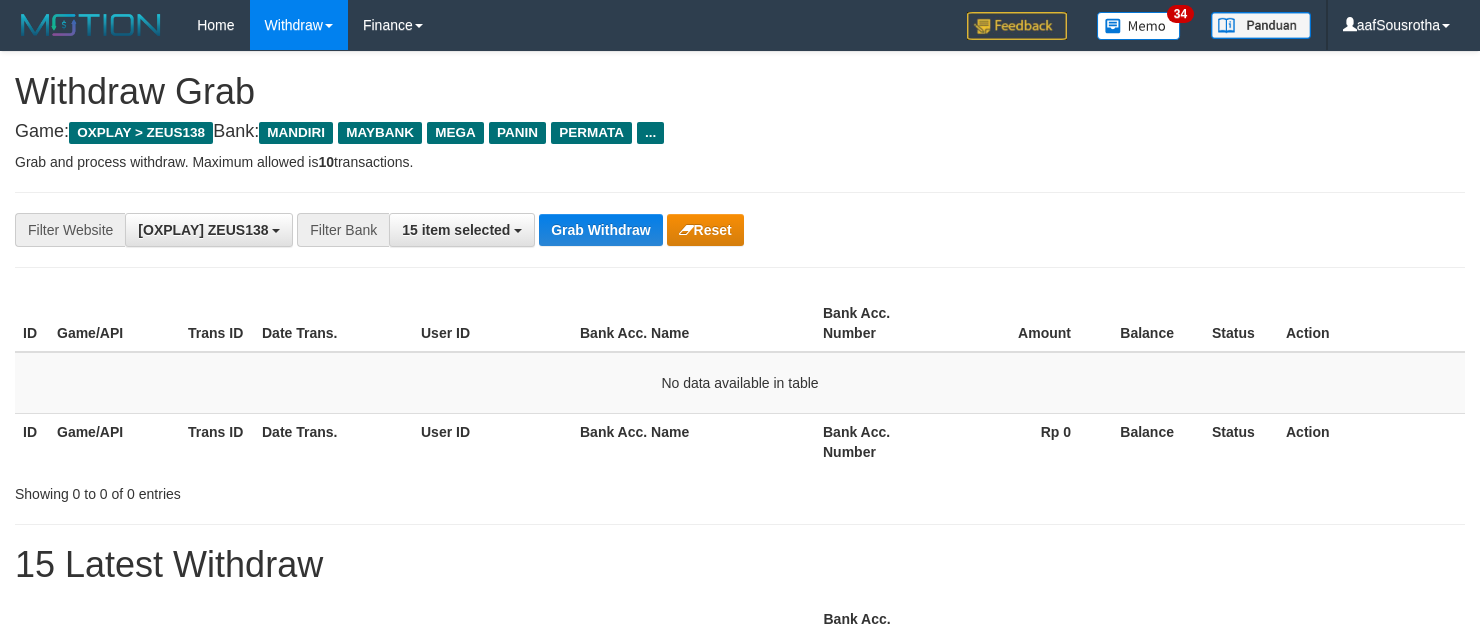 scroll, scrollTop: 0, scrollLeft: 0, axis: both 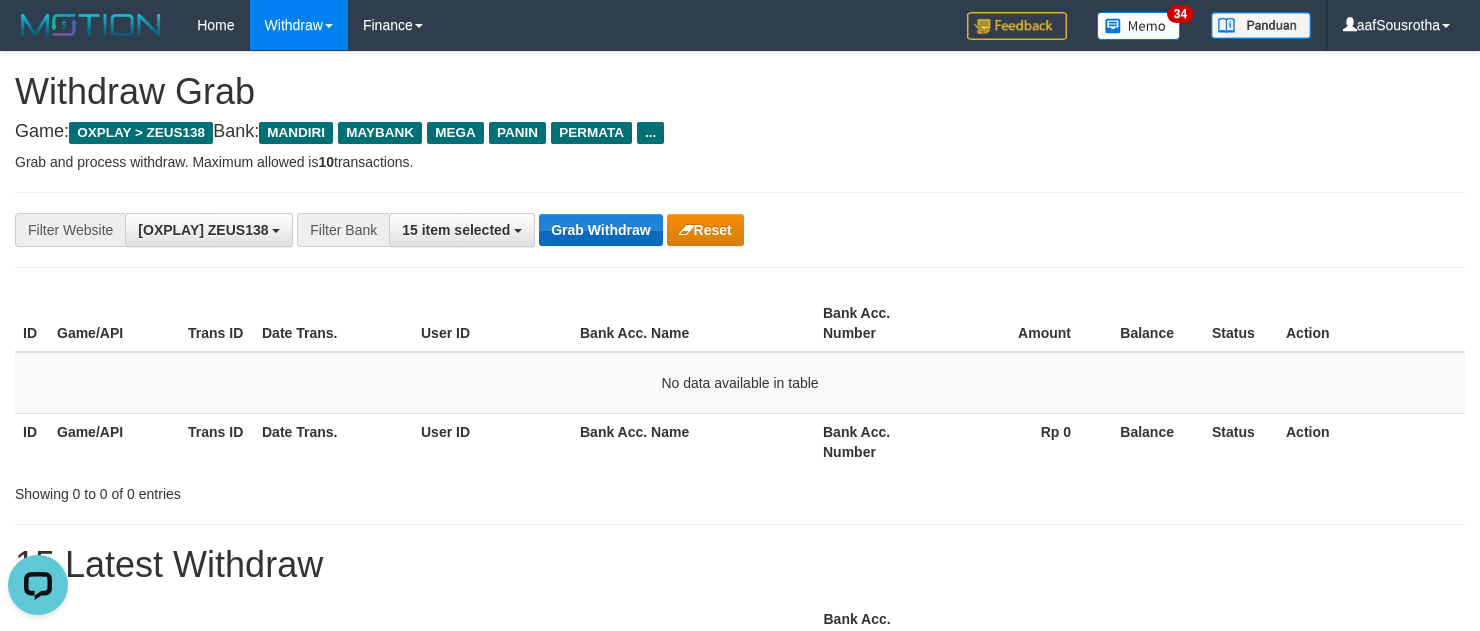 drag, startPoint x: 580, startPoint y: 211, endPoint x: 573, endPoint y: 236, distance: 25.96151 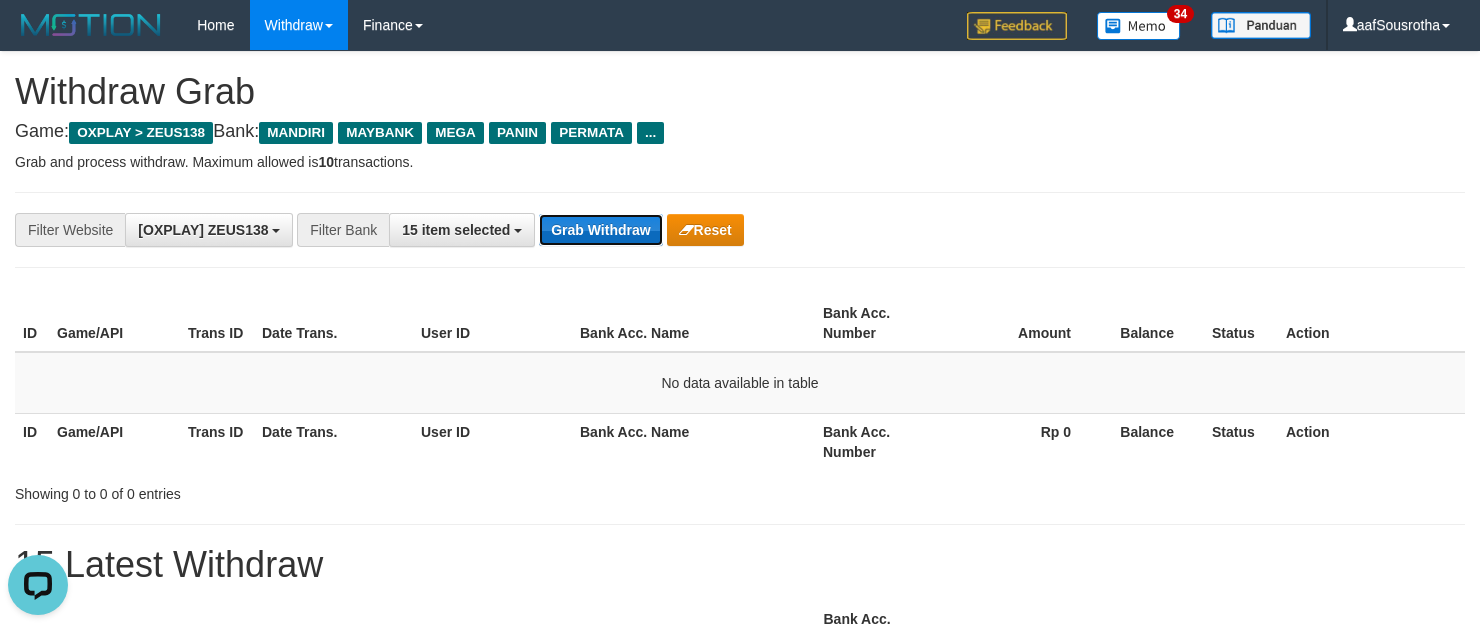 click on "Grab Withdraw" at bounding box center [600, 230] 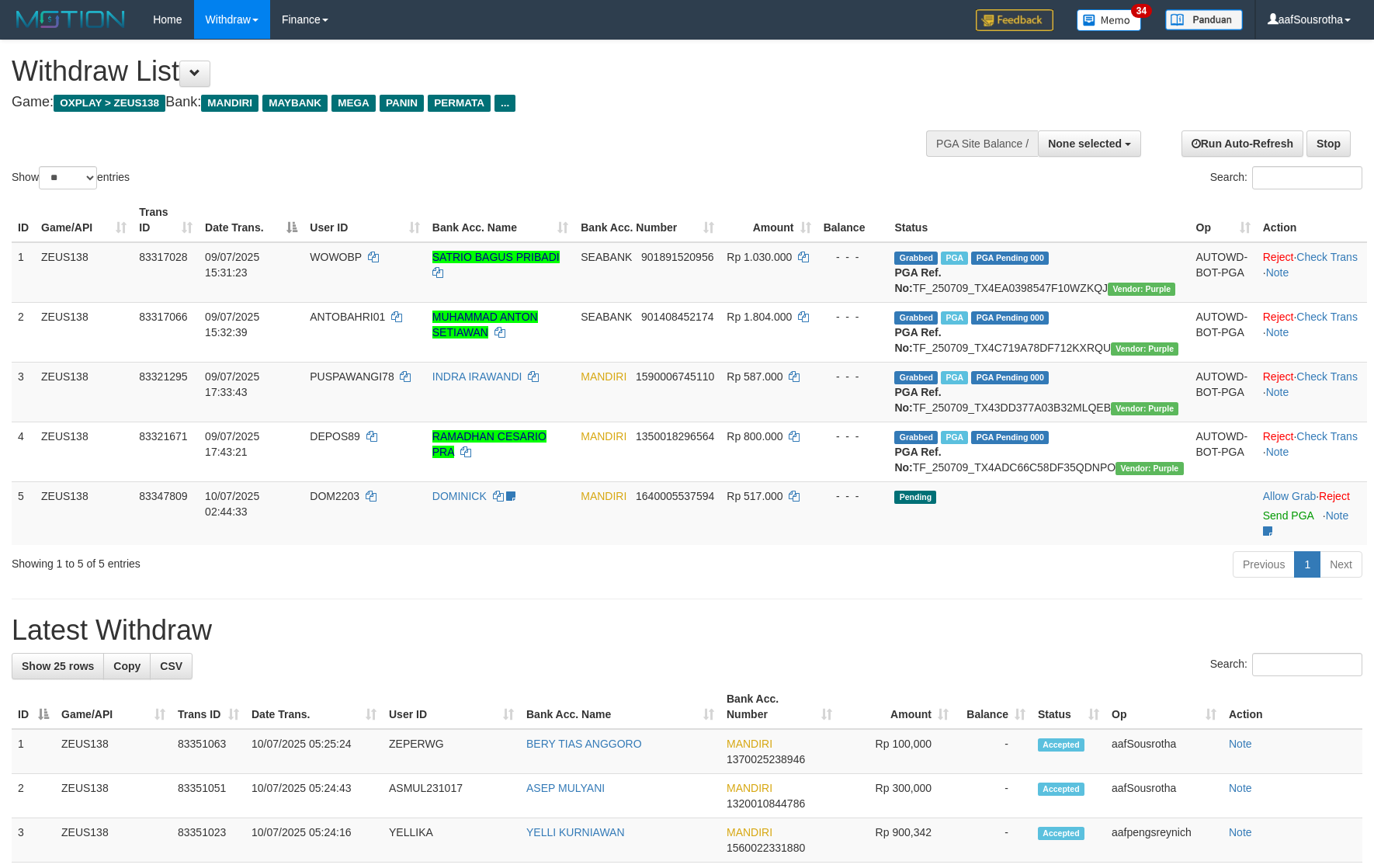 scroll, scrollTop: 0, scrollLeft: 0, axis: both 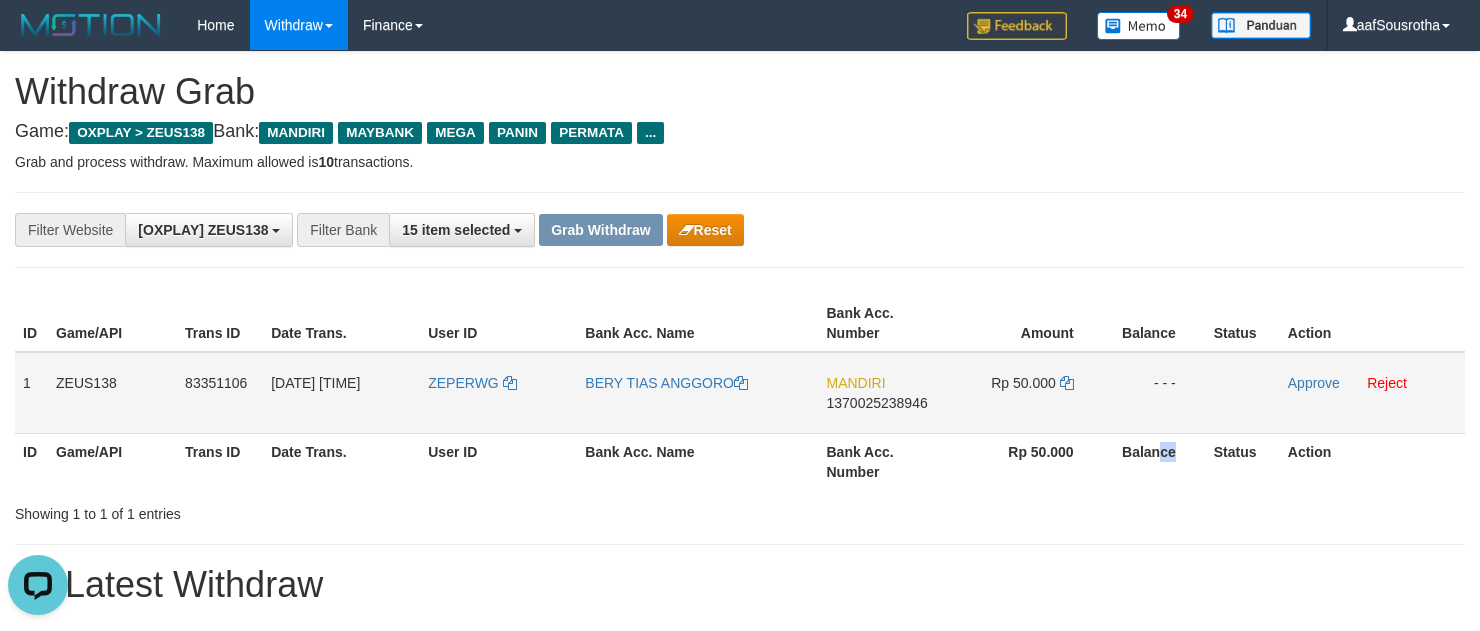 click on "Balance" at bounding box center (1155, 461) 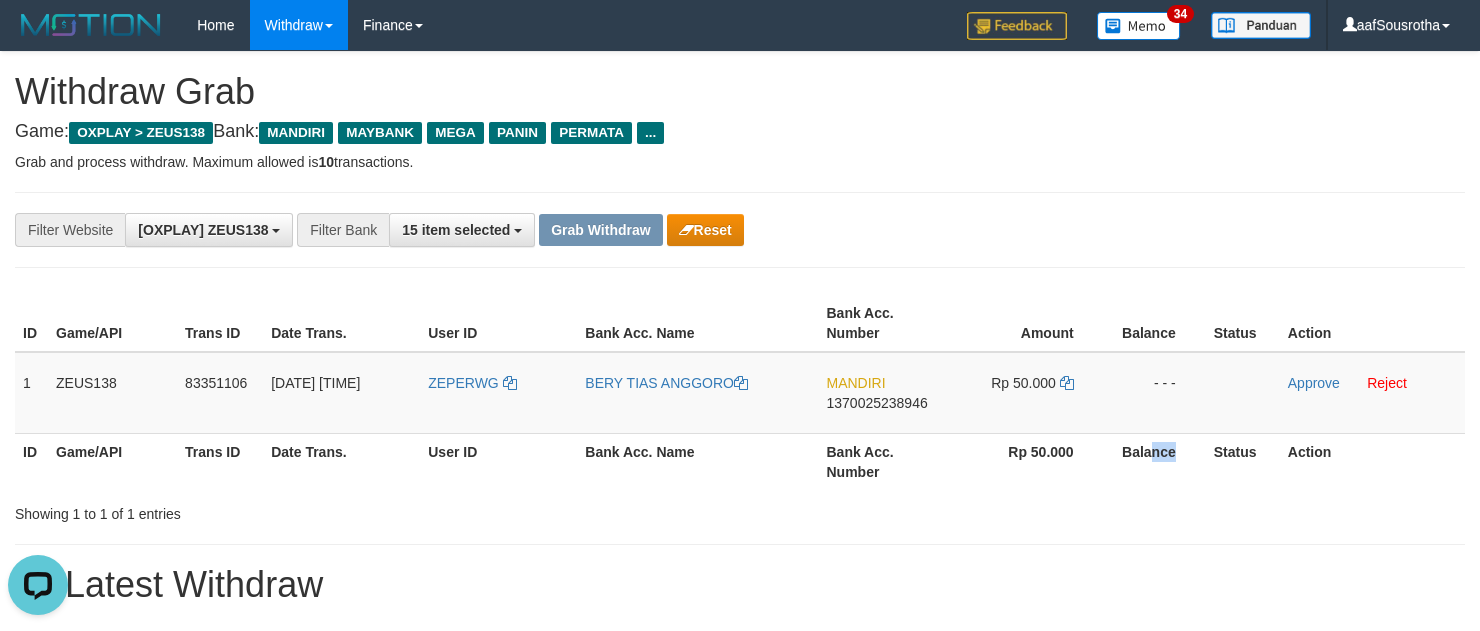 drag, startPoint x: 1099, startPoint y: 98, endPoint x: 780, endPoint y: 178, distance: 328.8784 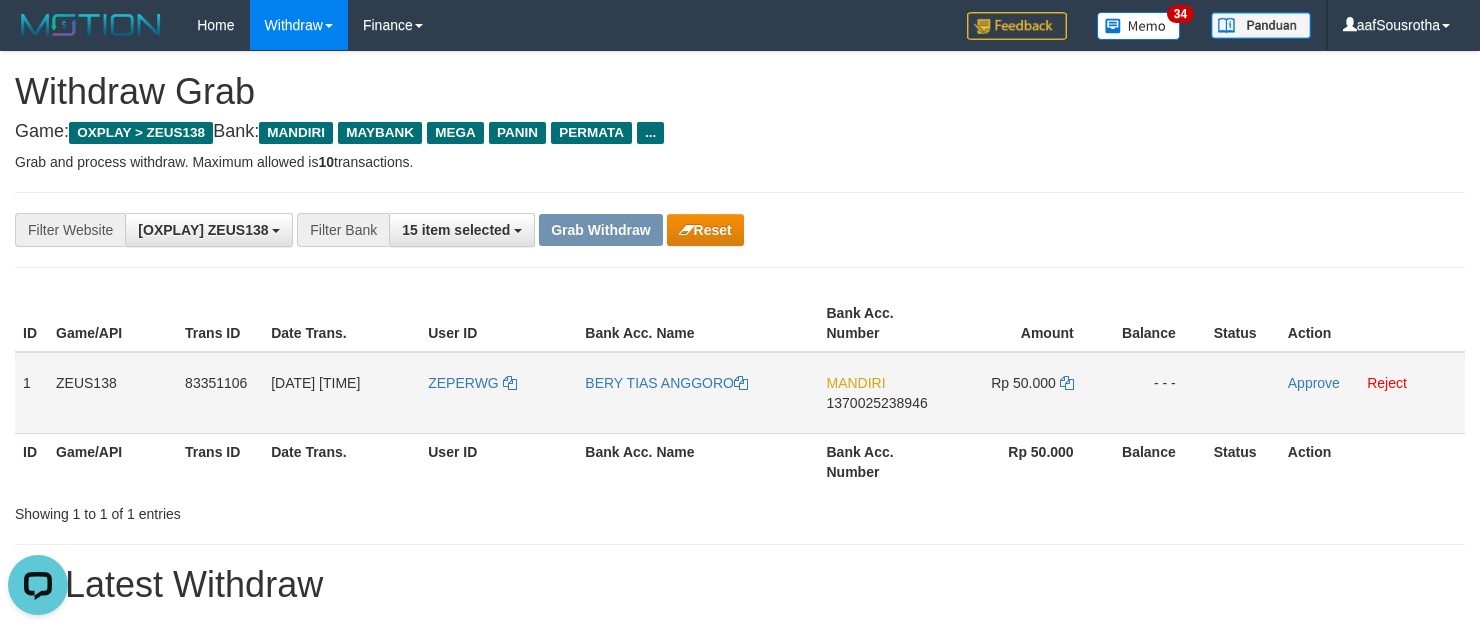 click on "ZEPERWG" at bounding box center (498, 393) 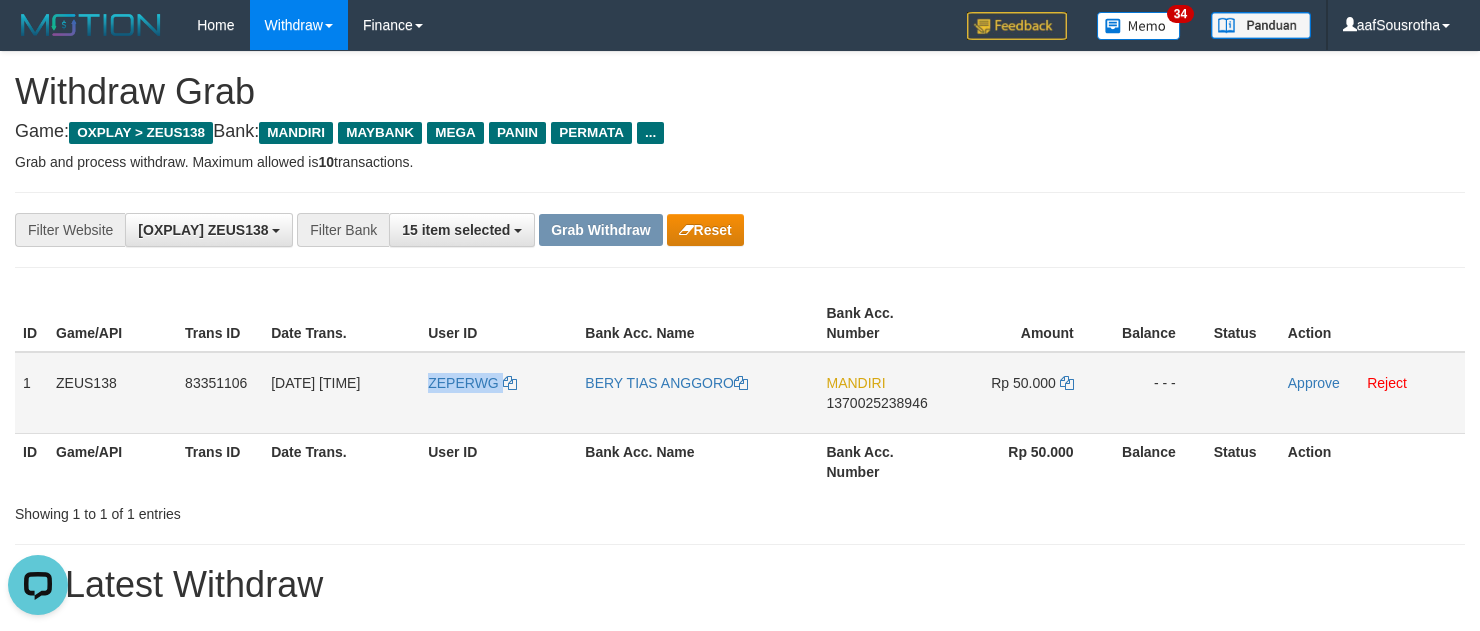 click on "ZEPERWG" at bounding box center [498, 393] 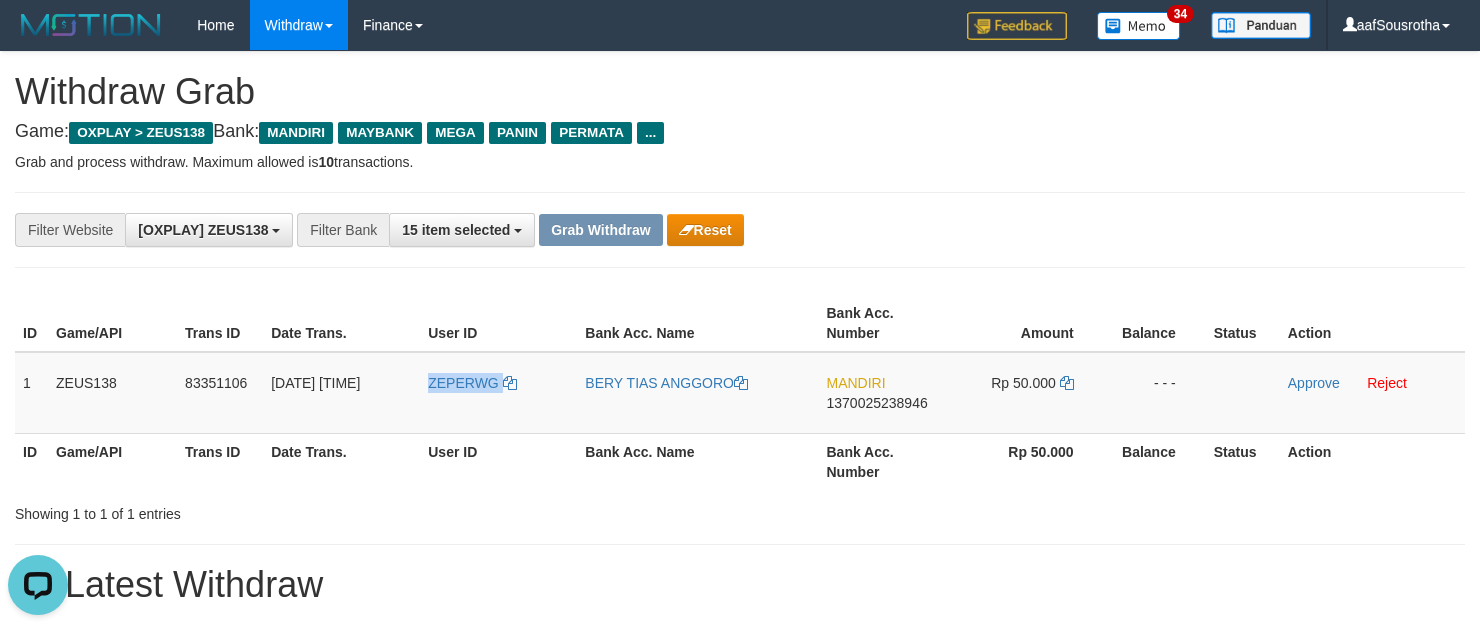 copy on "ZEPERWG" 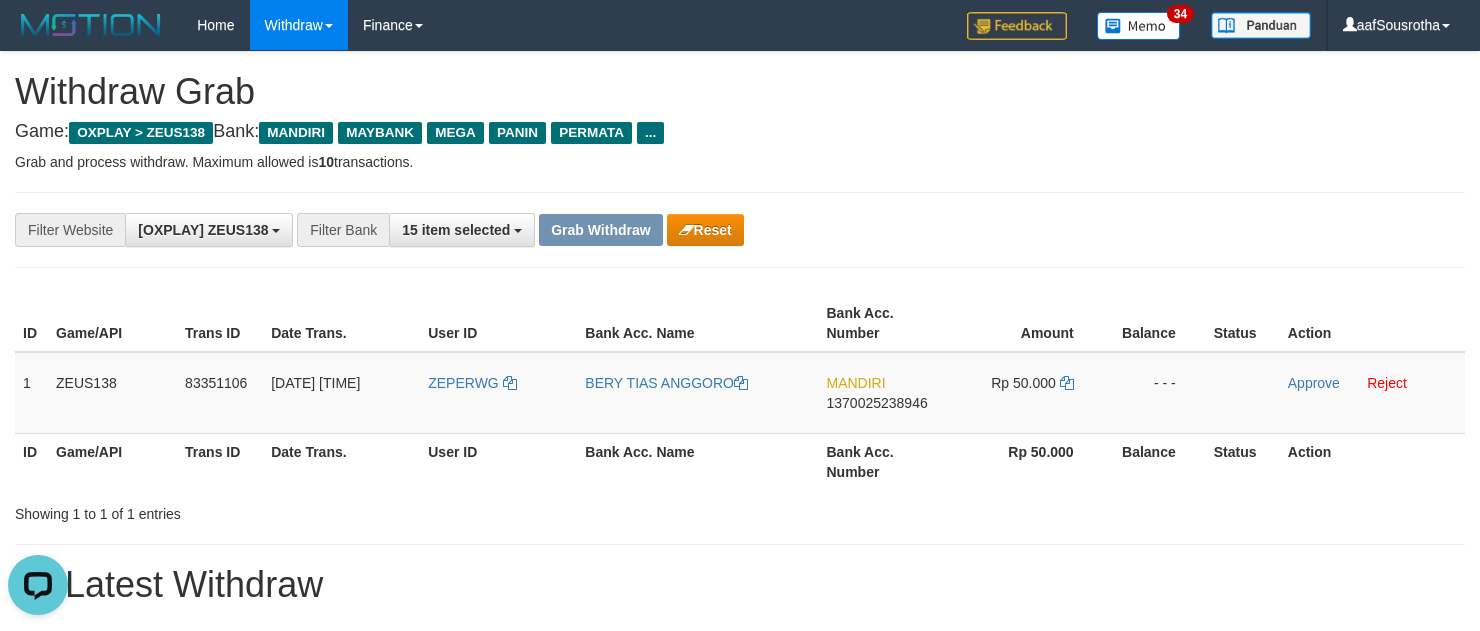 click on "**********" at bounding box center [740, 1123] 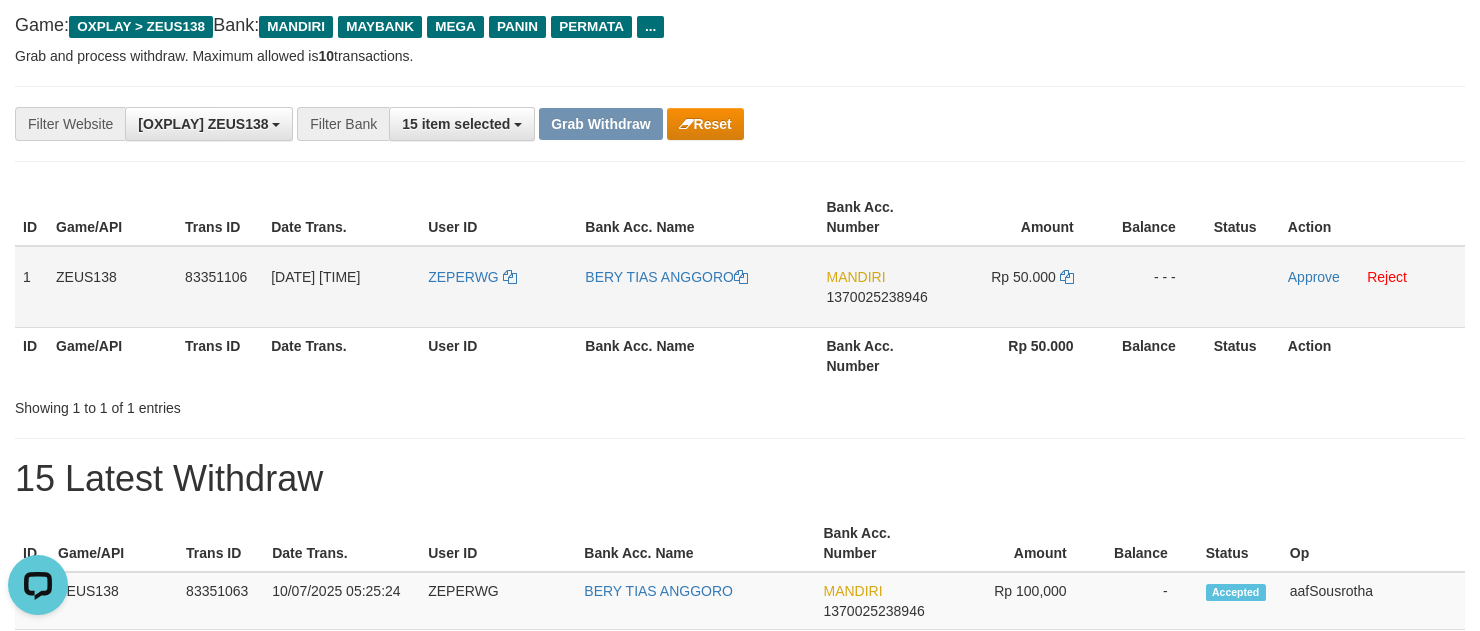 scroll, scrollTop: 178, scrollLeft: 0, axis: vertical 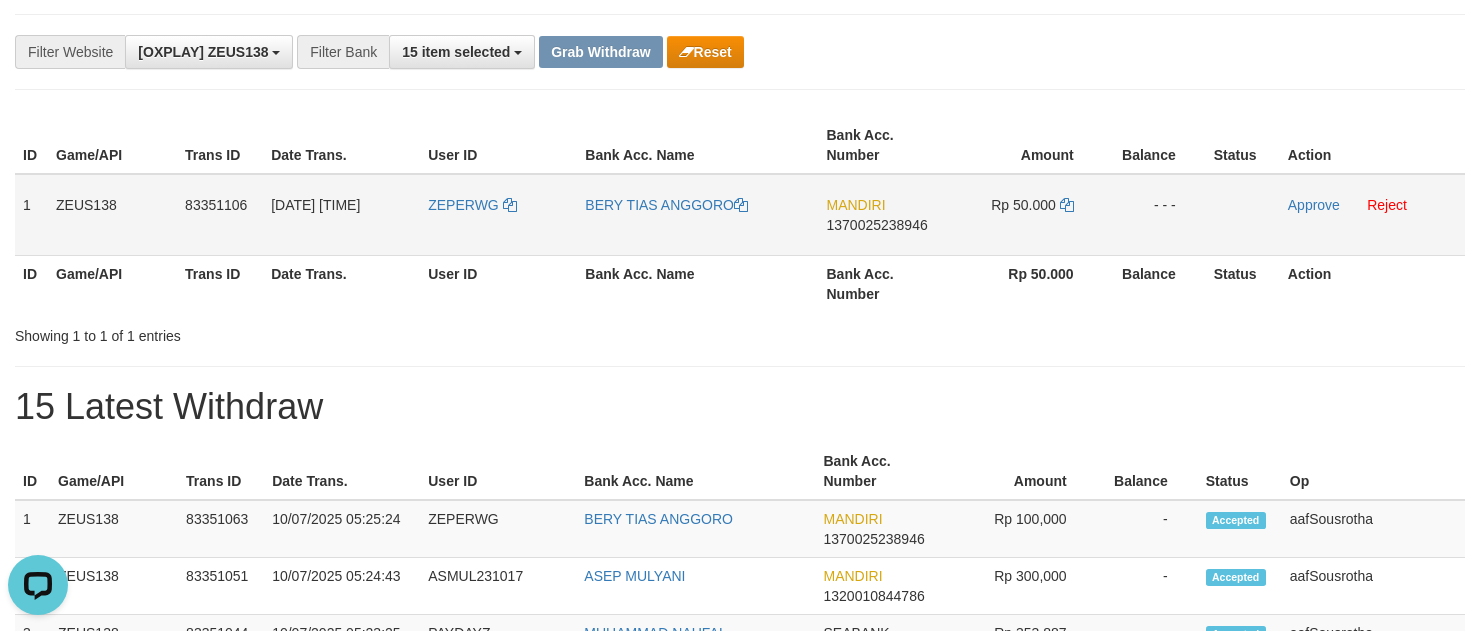 click on "1370025238946" at bounding box center (876, 225) 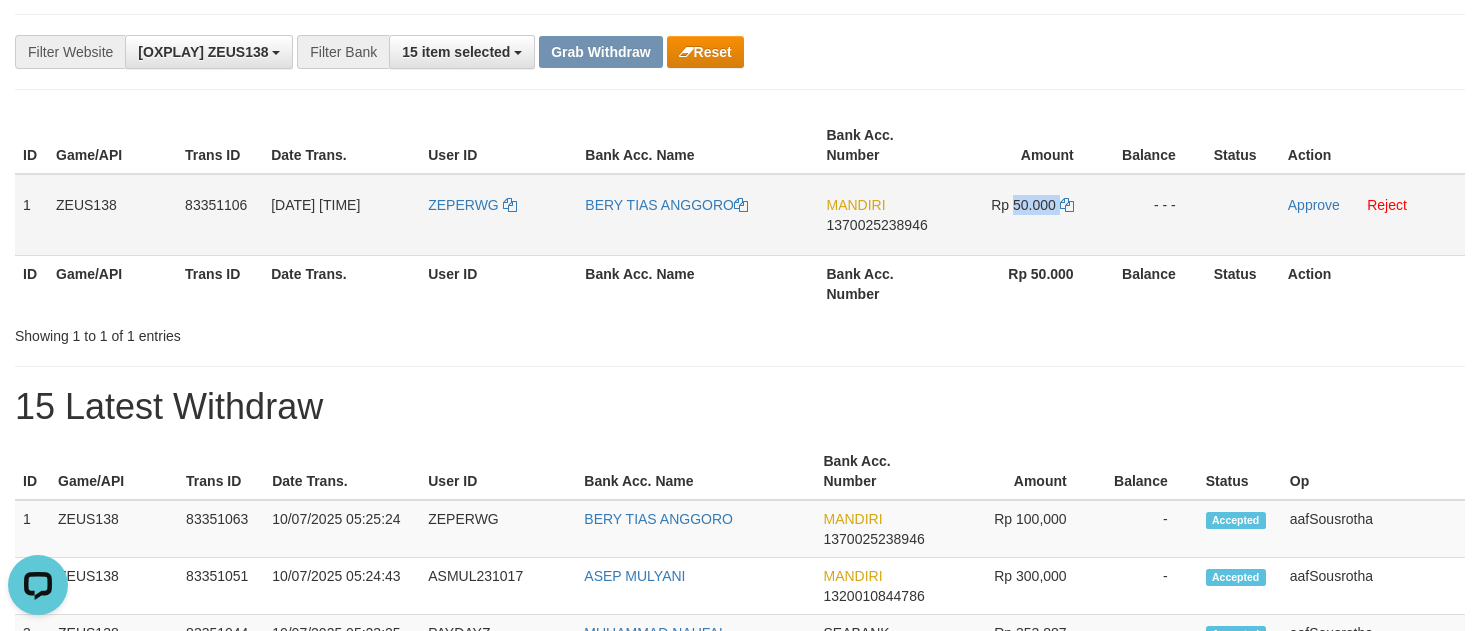 click on "Rp 50.000" at bounding box center [1023, 205] 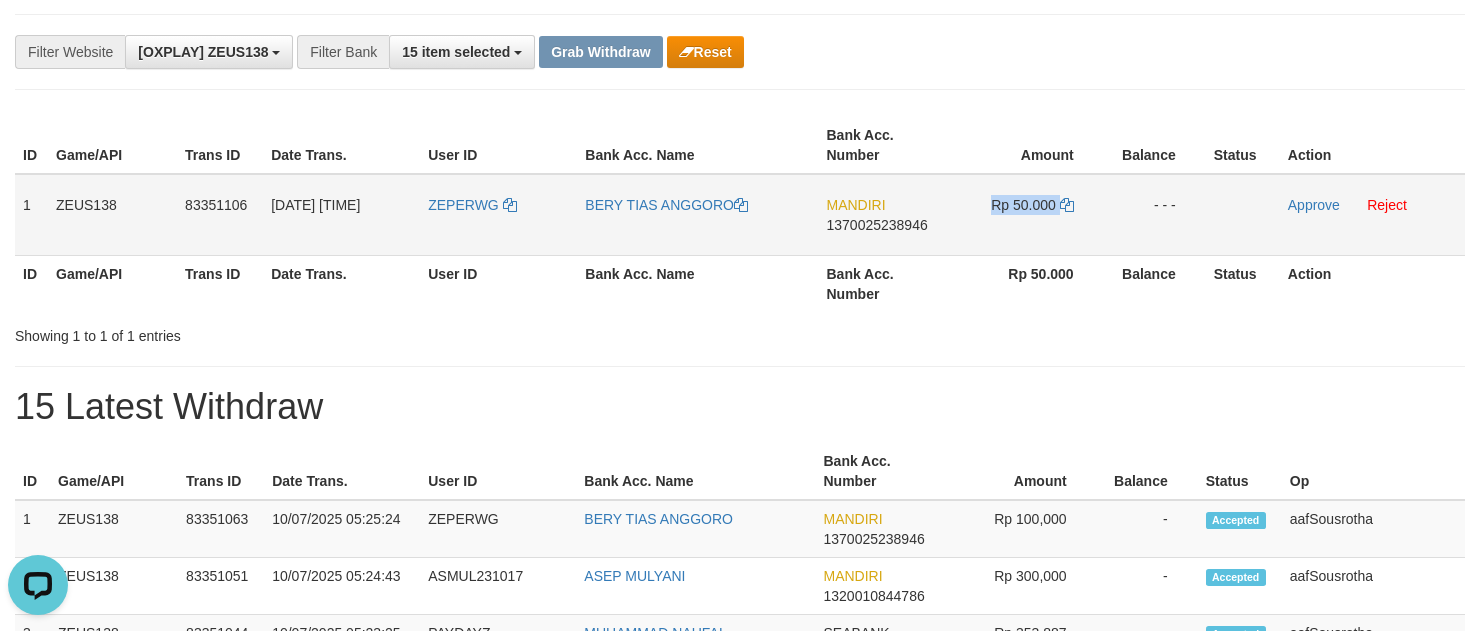 click on "Rp 50.000" at bounding box center [1023, 205] 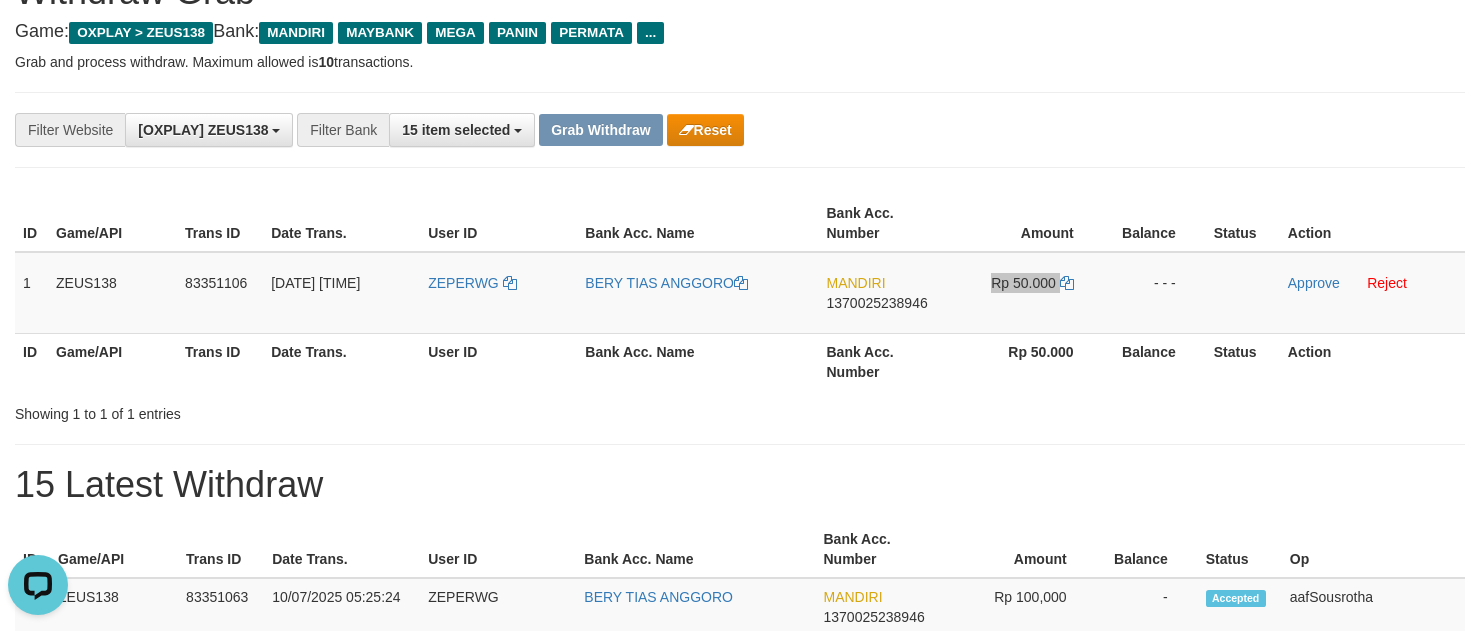 scroll, scrollTop: 88, scrollLeft: 0, axis: vertical 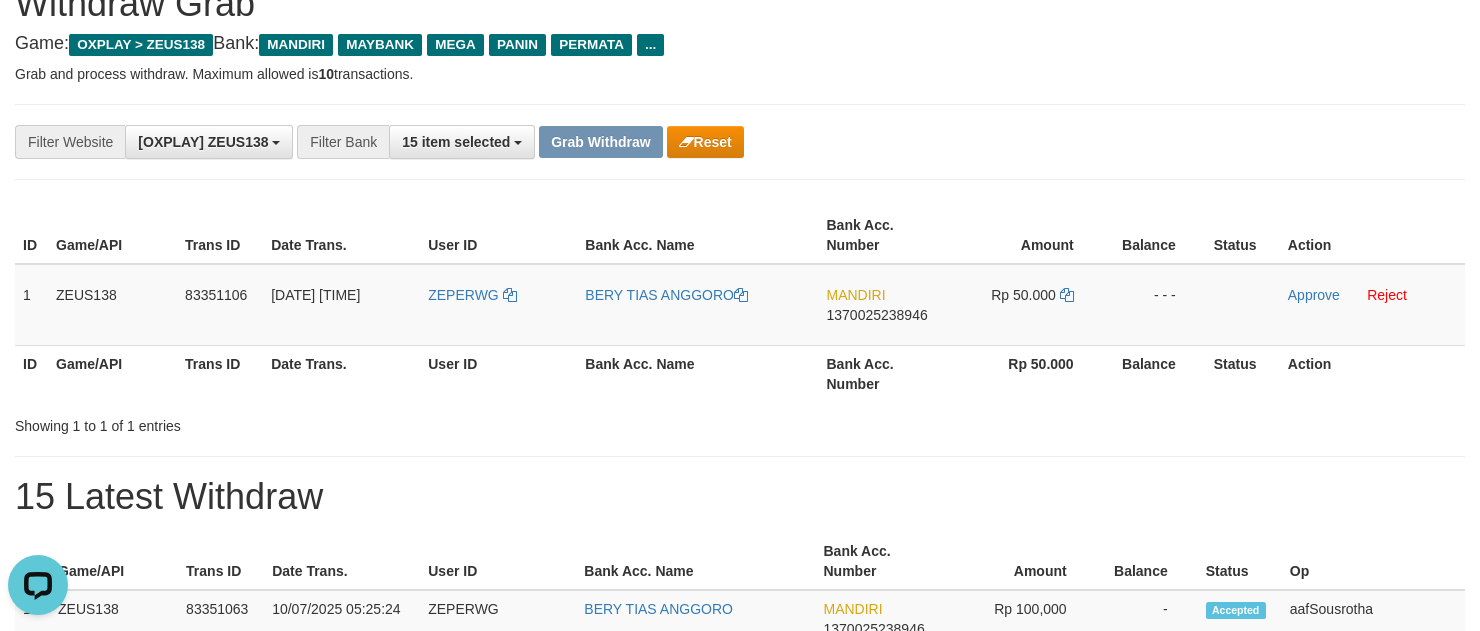 drag, startPoint x: 1215, startPoint y: 190, endPoint x: 795, endPoint y: 179, distance: 420.144 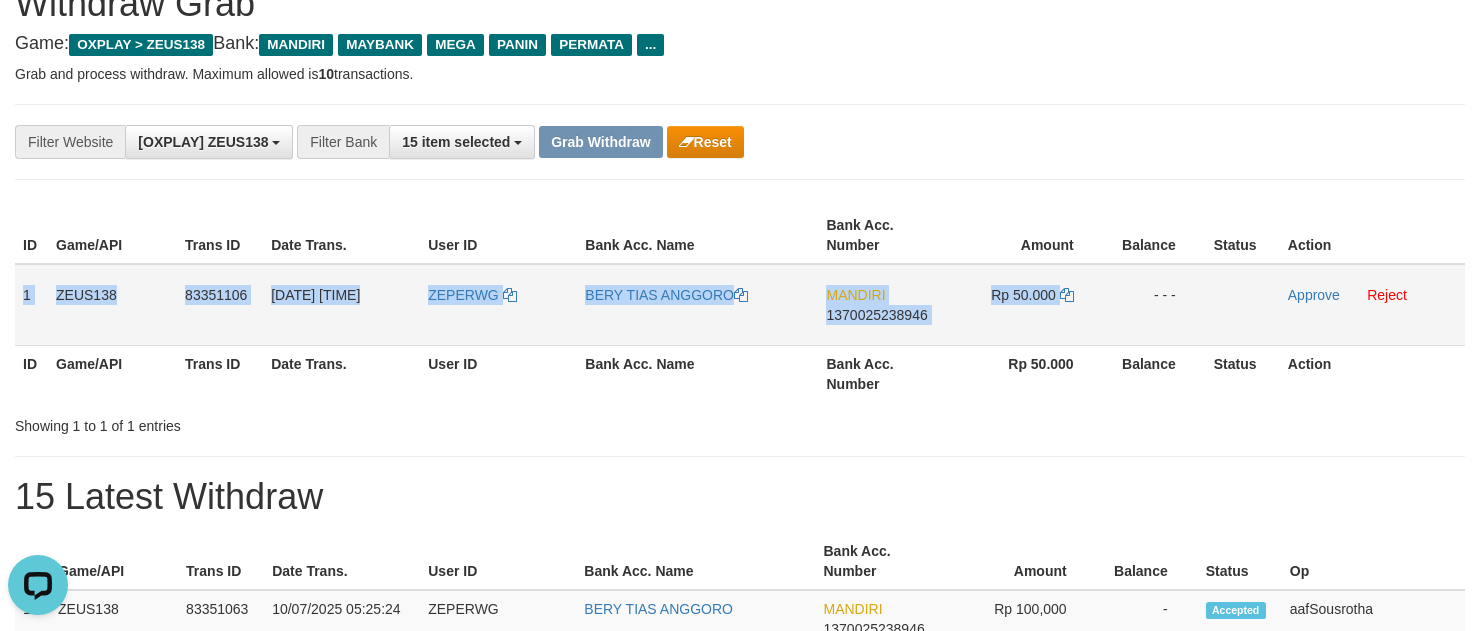 drag, startPoint x: 19, startPoint y: 294, endPoint x: 1498, endPoint y: 234, distance: 1480.2166 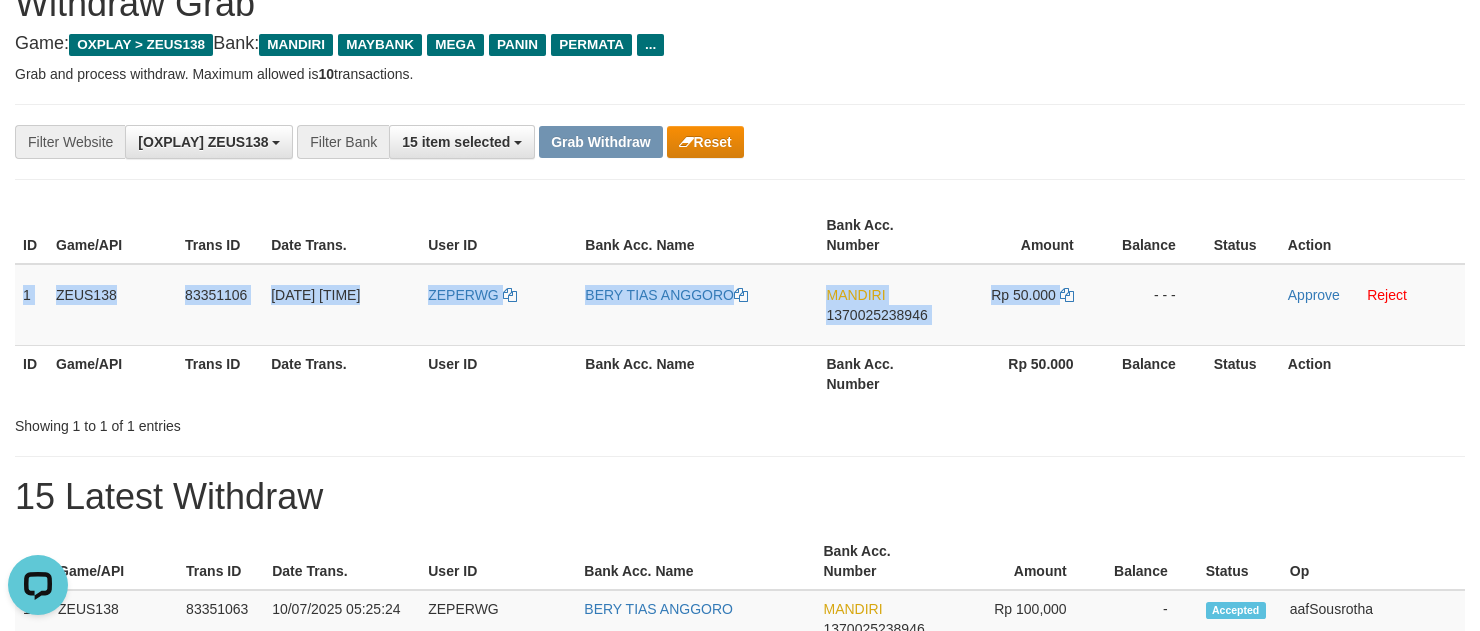 copy on "1
ZEUS138
83351106
10/07/2025 05:26:21
ZEPERWG
BERY TIAS ANGGORO
MANDIRI
1370025238946
Rp 50.000" 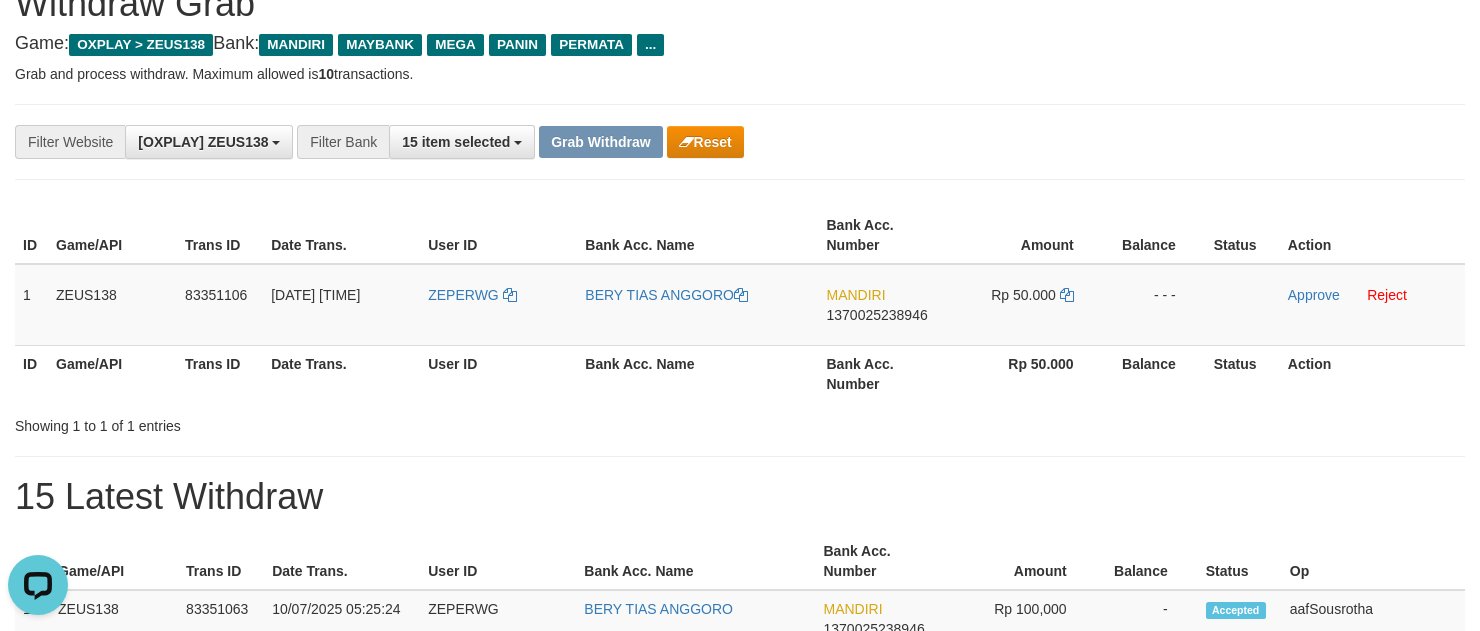 drag, startPoint x: 1335, startPoint y: 127, endPoint x: 1494, endPoint y: 197, distance: 173.72679 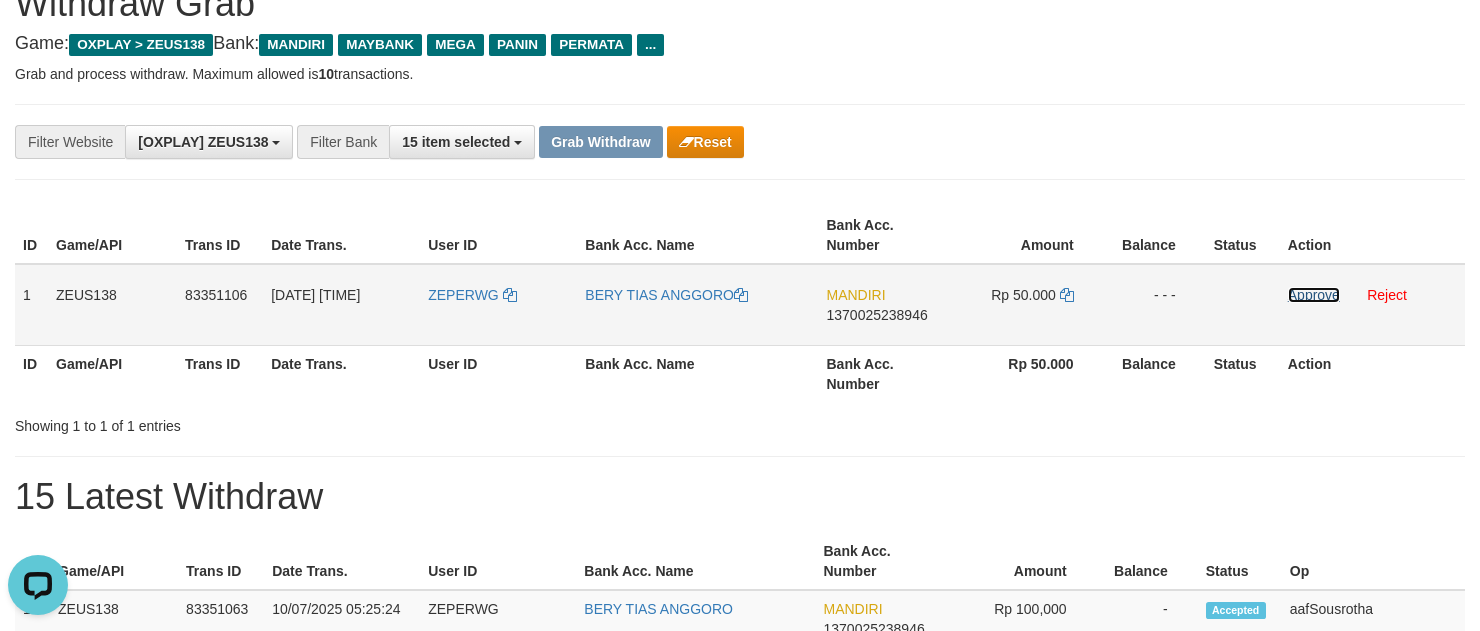 click on "Approve" at bounding box center [1314, 295] 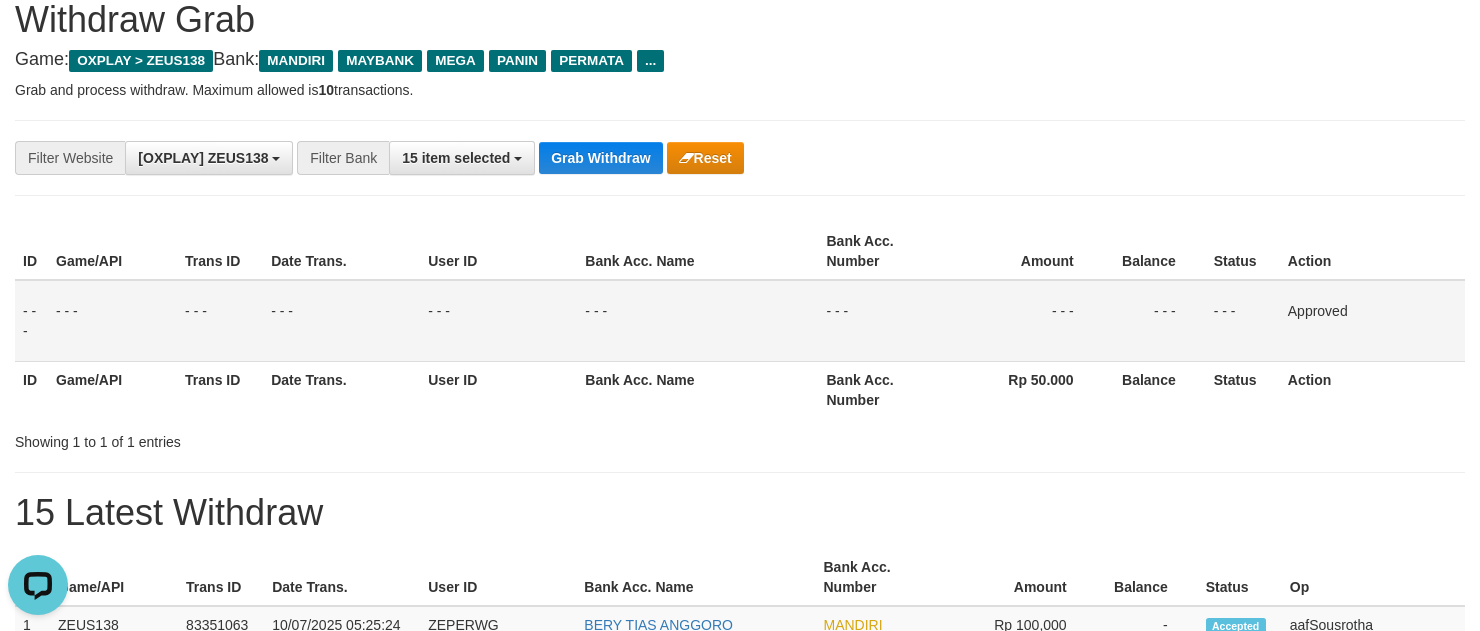 scroll, scrollTop: 88, scrollLeft: 0, axis: vertical 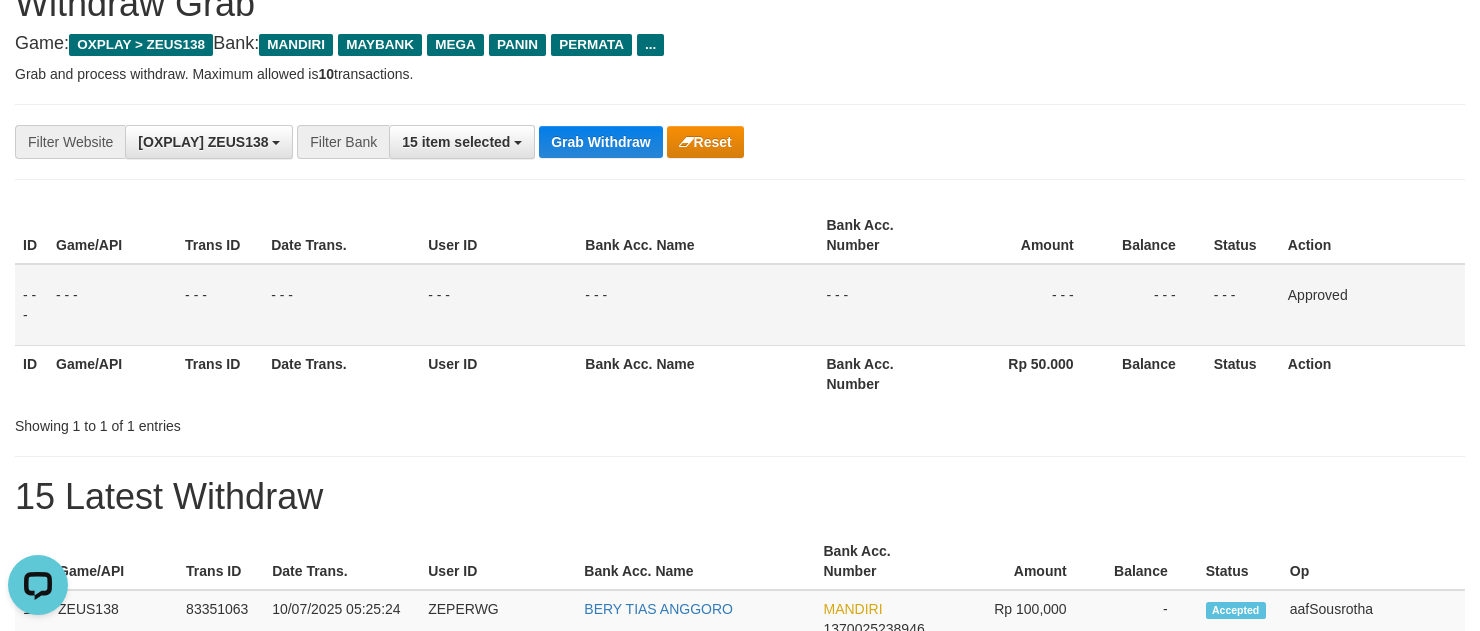 click on "**********" at bounding box center [740, 1035] 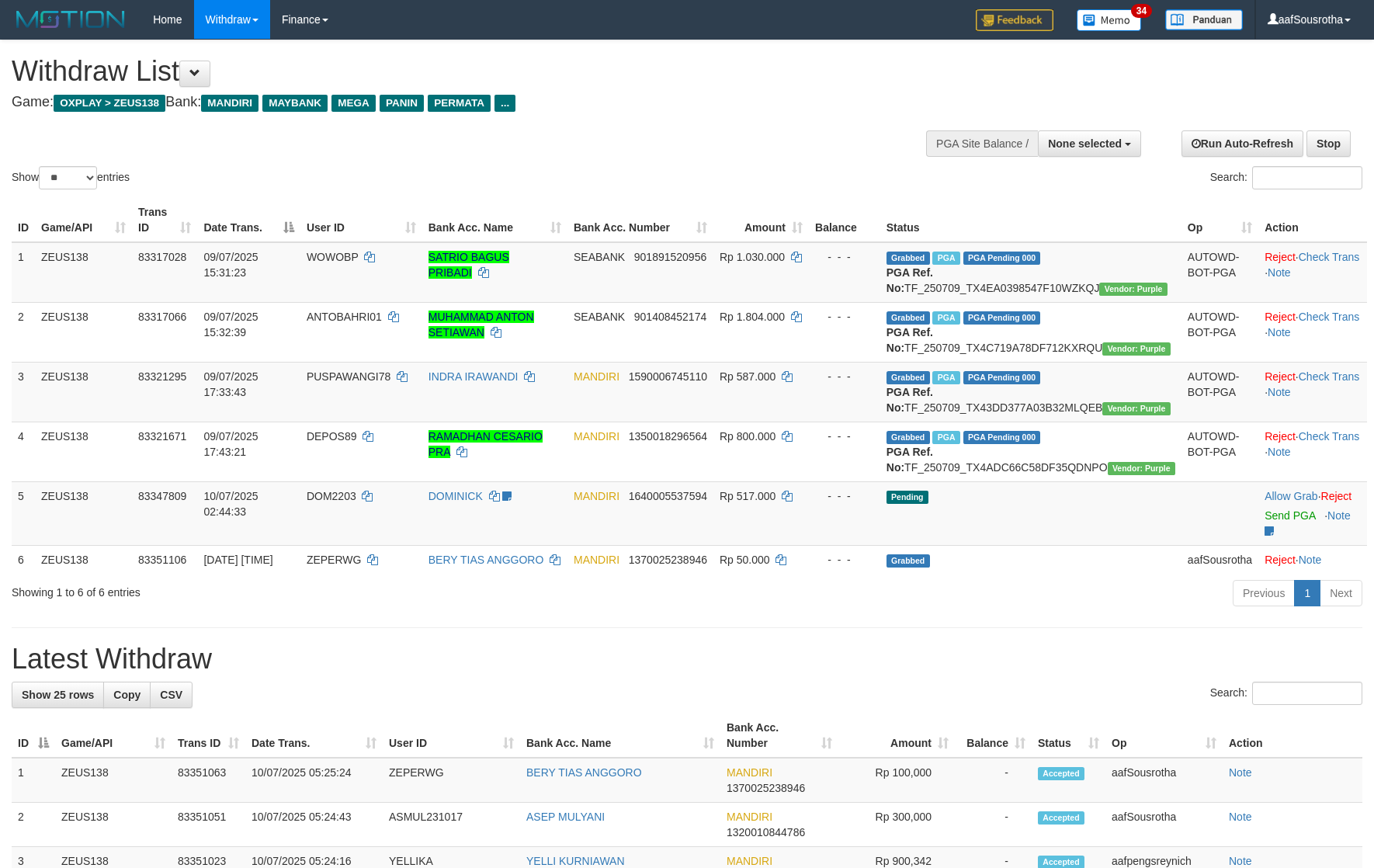 scroll, scrollTop: 0, scrollLeft: 0, axis: both 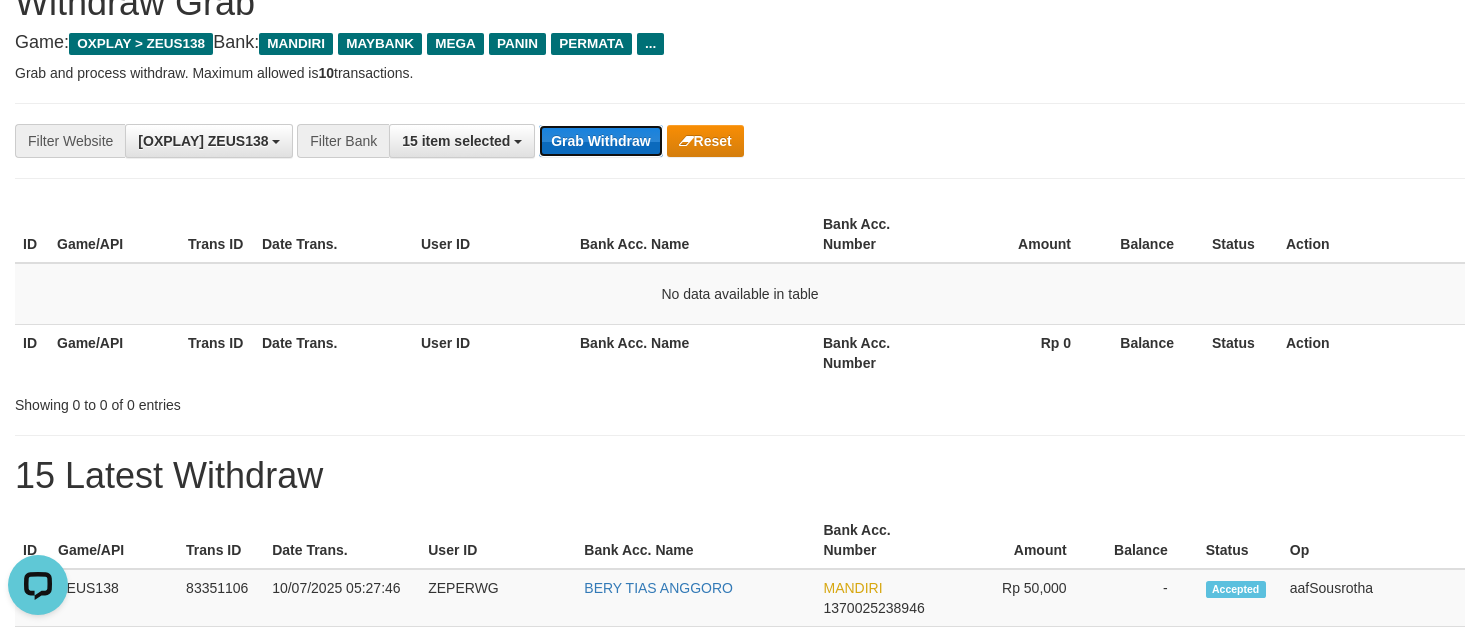 click on "Grab Withdraw" at bounding box center (600, 141) 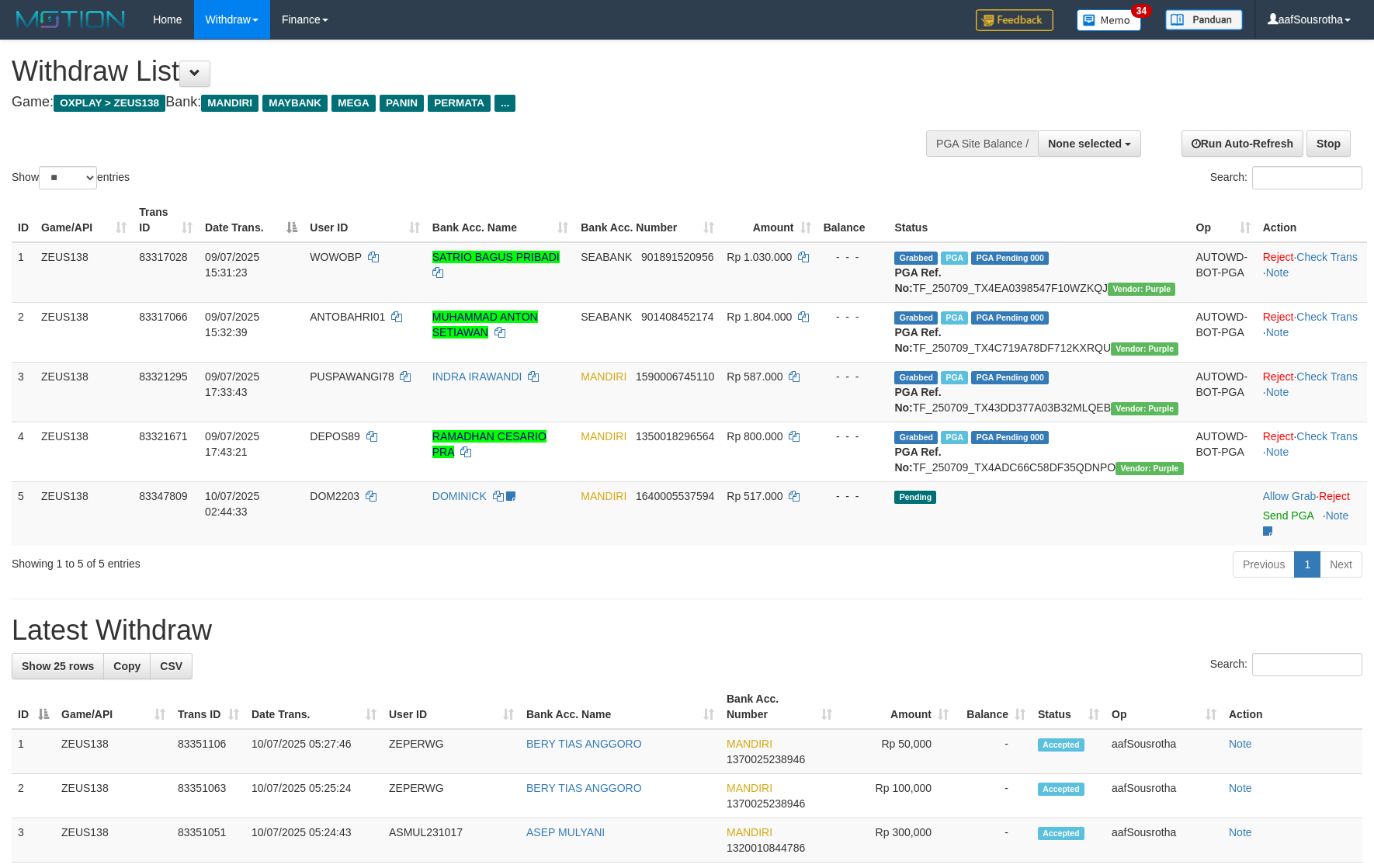 scroll, scrollTop: 0, scrollLeft: 0, axis: both 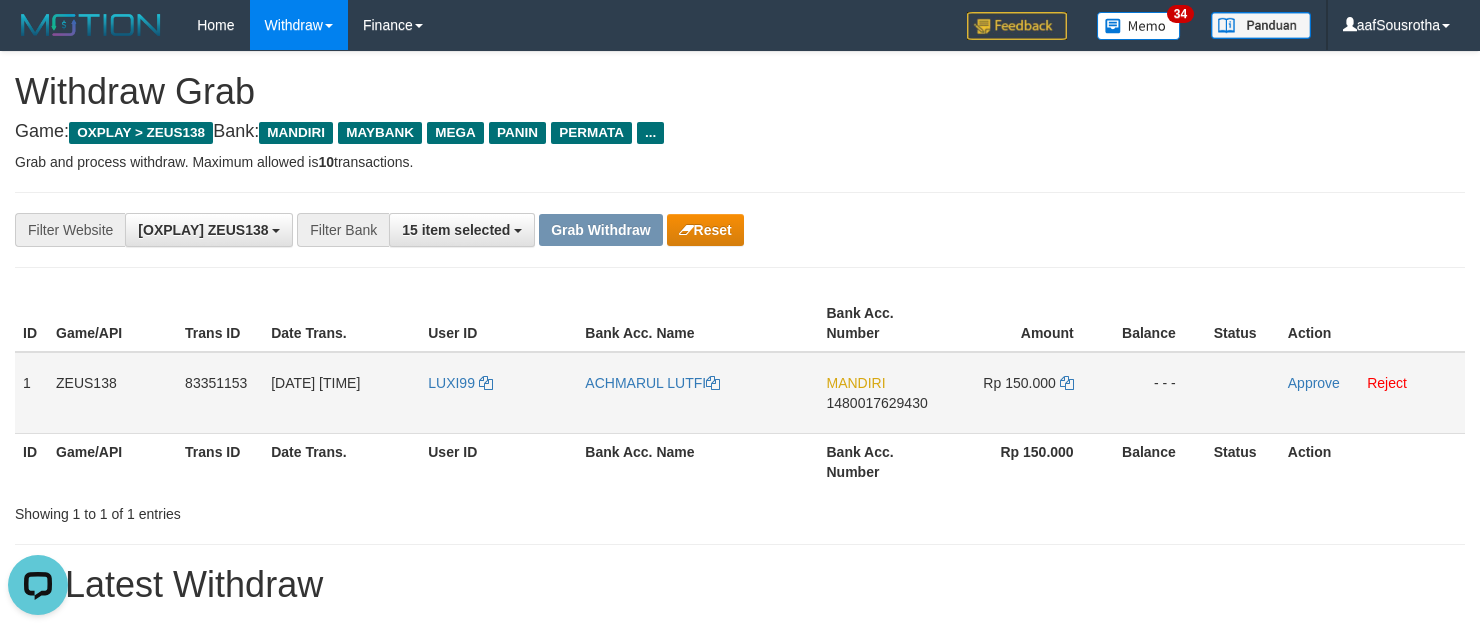 click on "LUXI99" at bounding box center (498, 393) 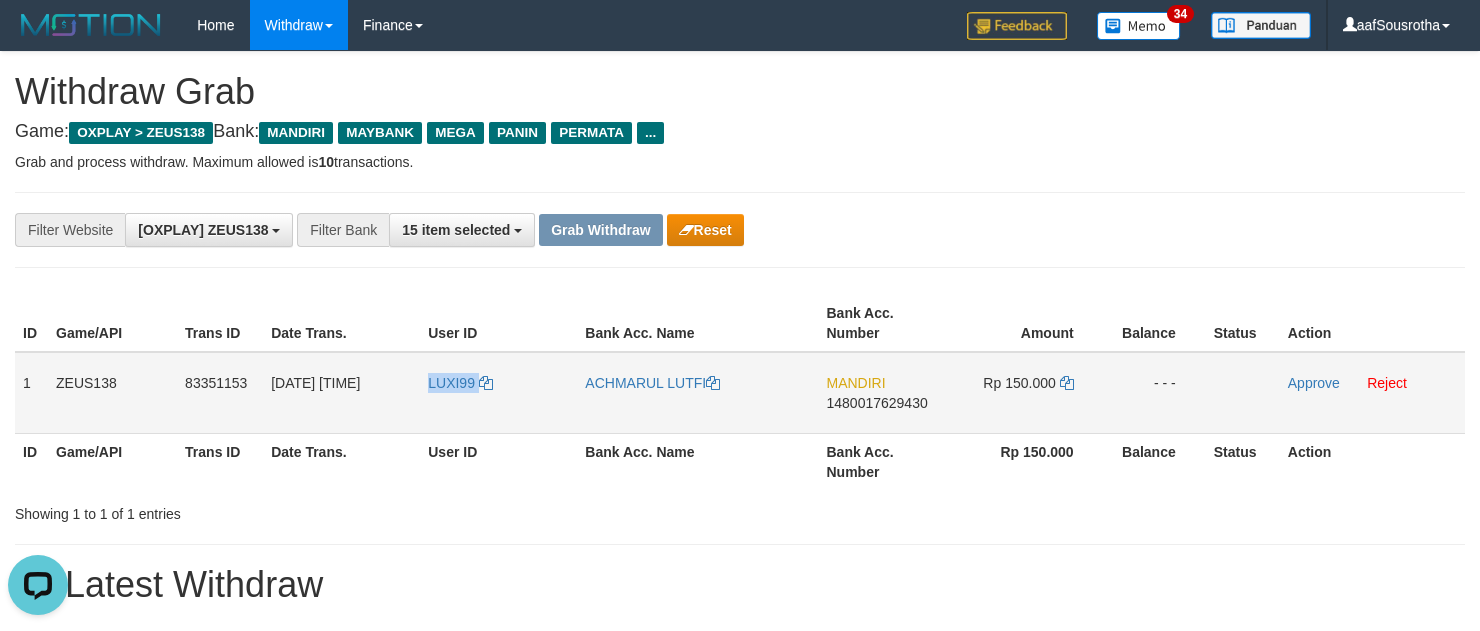 click on "LUXI99" at bounding box center [498, 393] 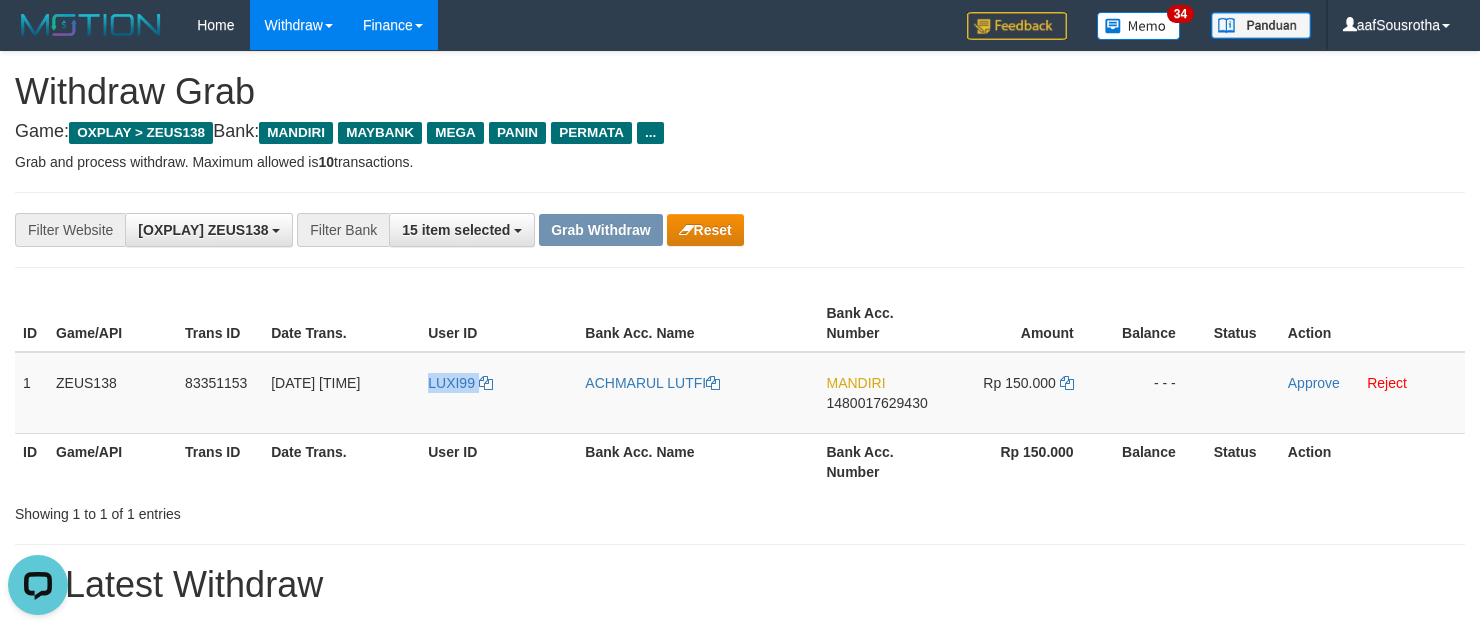 copy on "LUXI99" 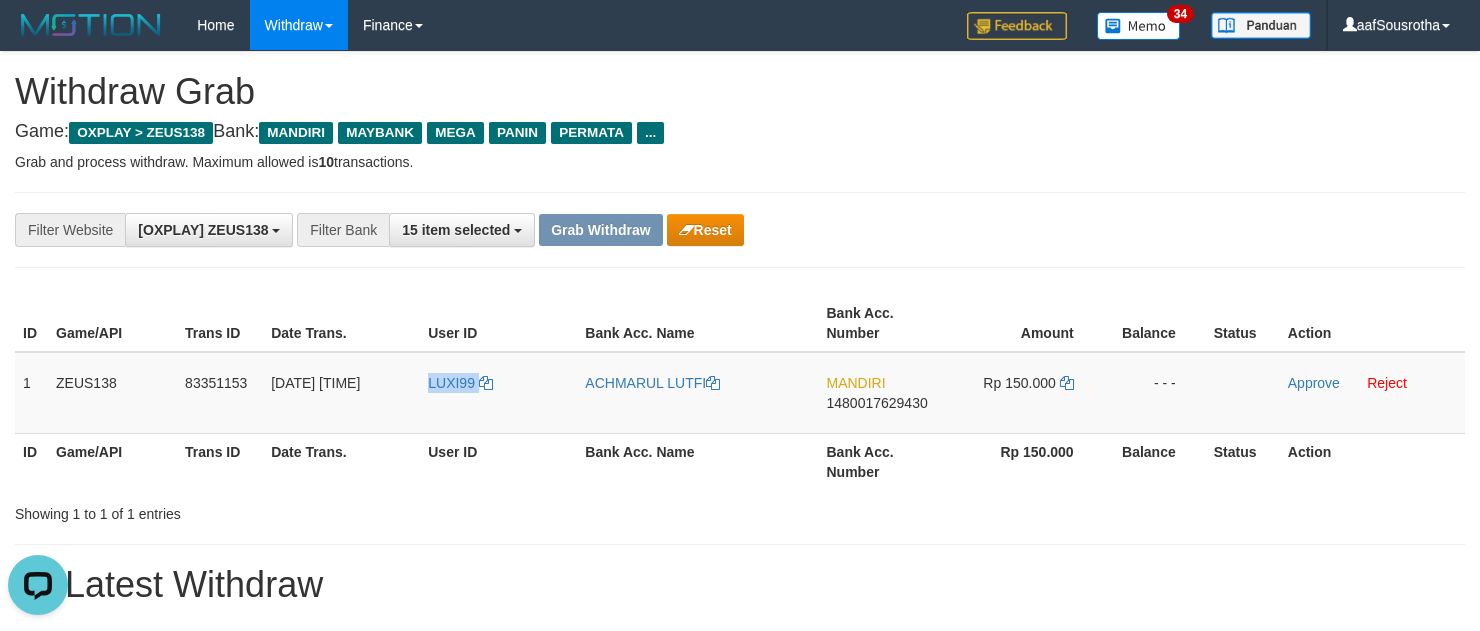click on "**********" at bounding box center [740, 1123] 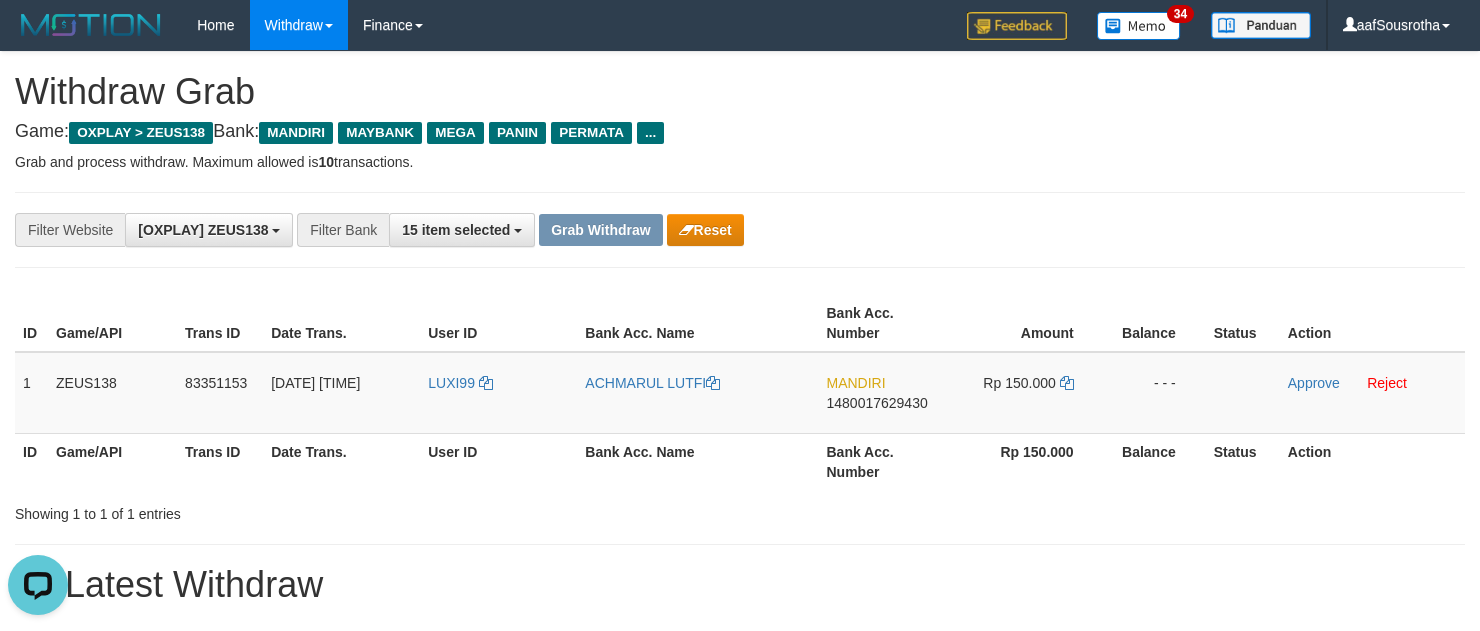 click on "Showing 1 to 1 of 1 entries" at bounding box center [740, 510] 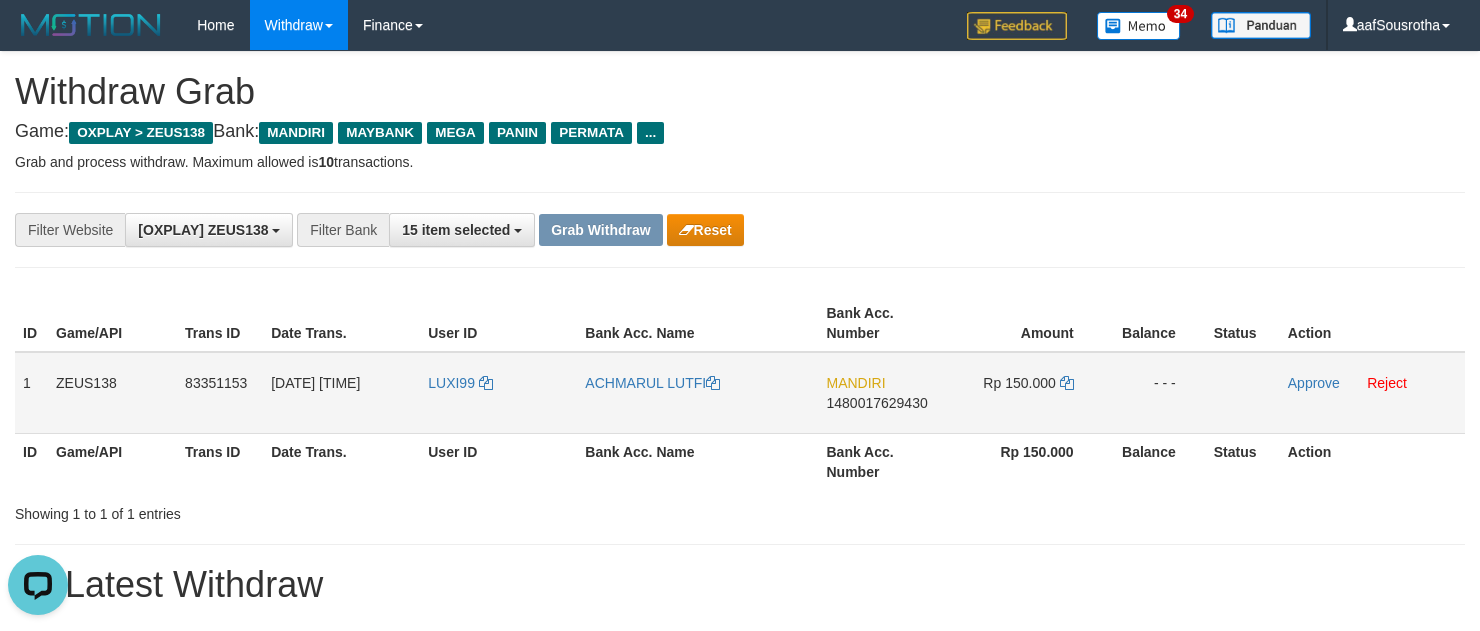 click on "1480017629430" at bounding box center (876, 403) 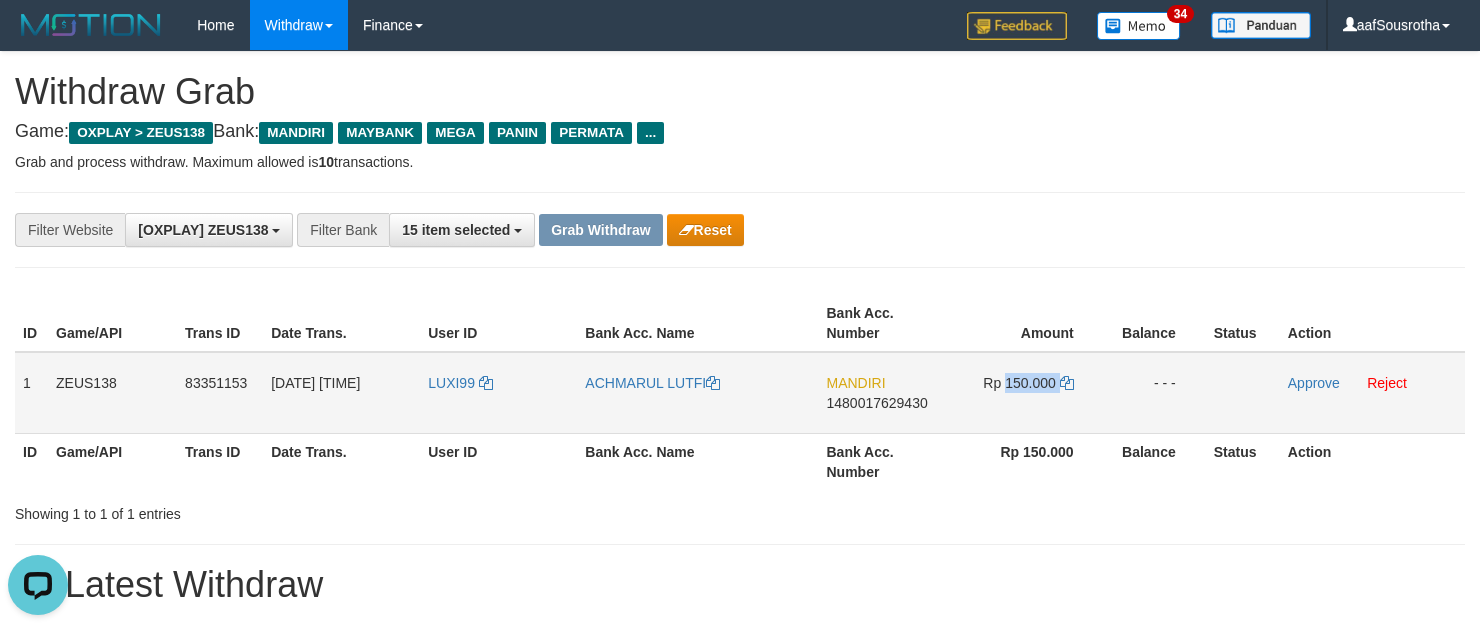 click on "Rp 150.000" at bounding box center [1019, 383] 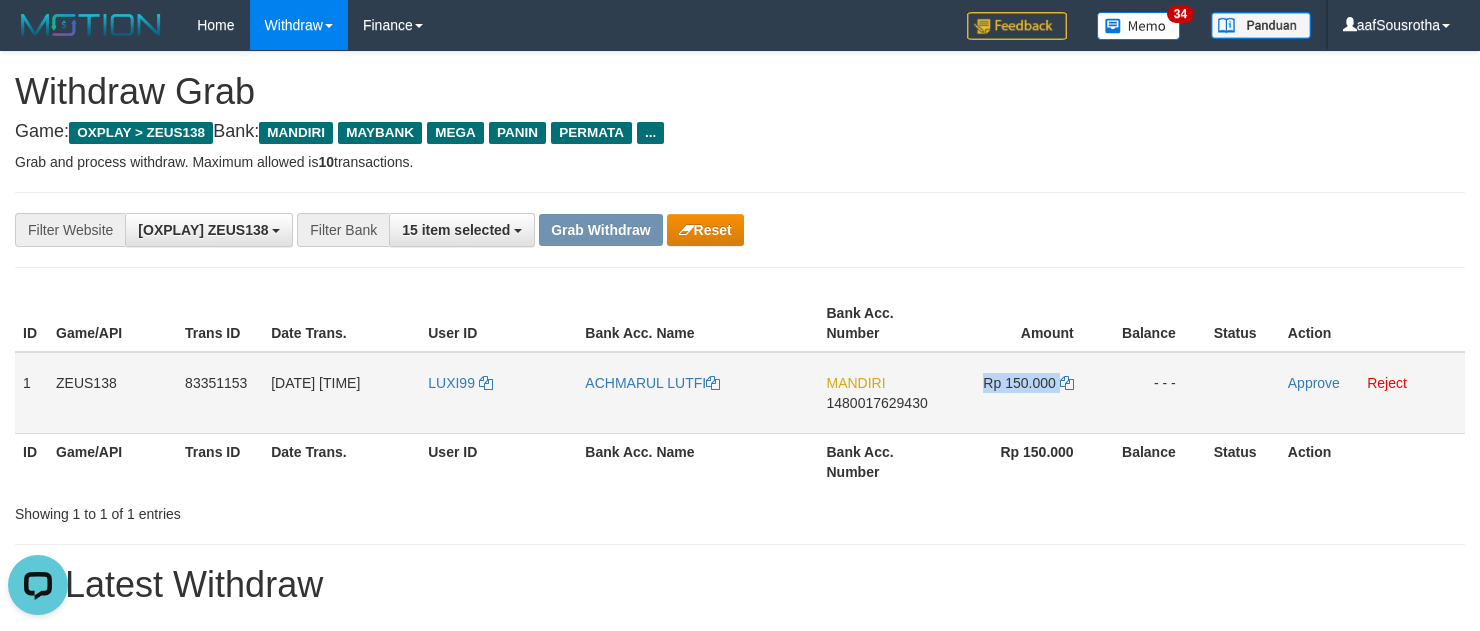 click on "Rp 150.000" at bounding box center [1019, 383] 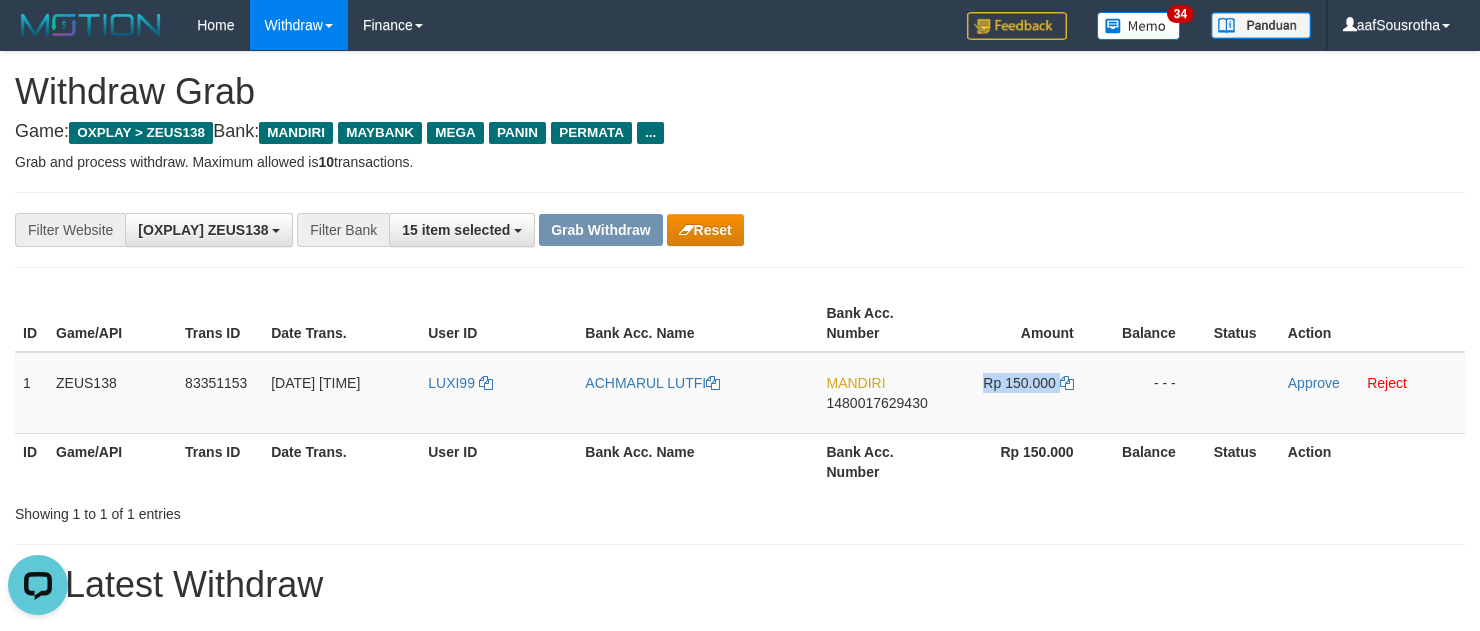 copy on "Rp 150.000" 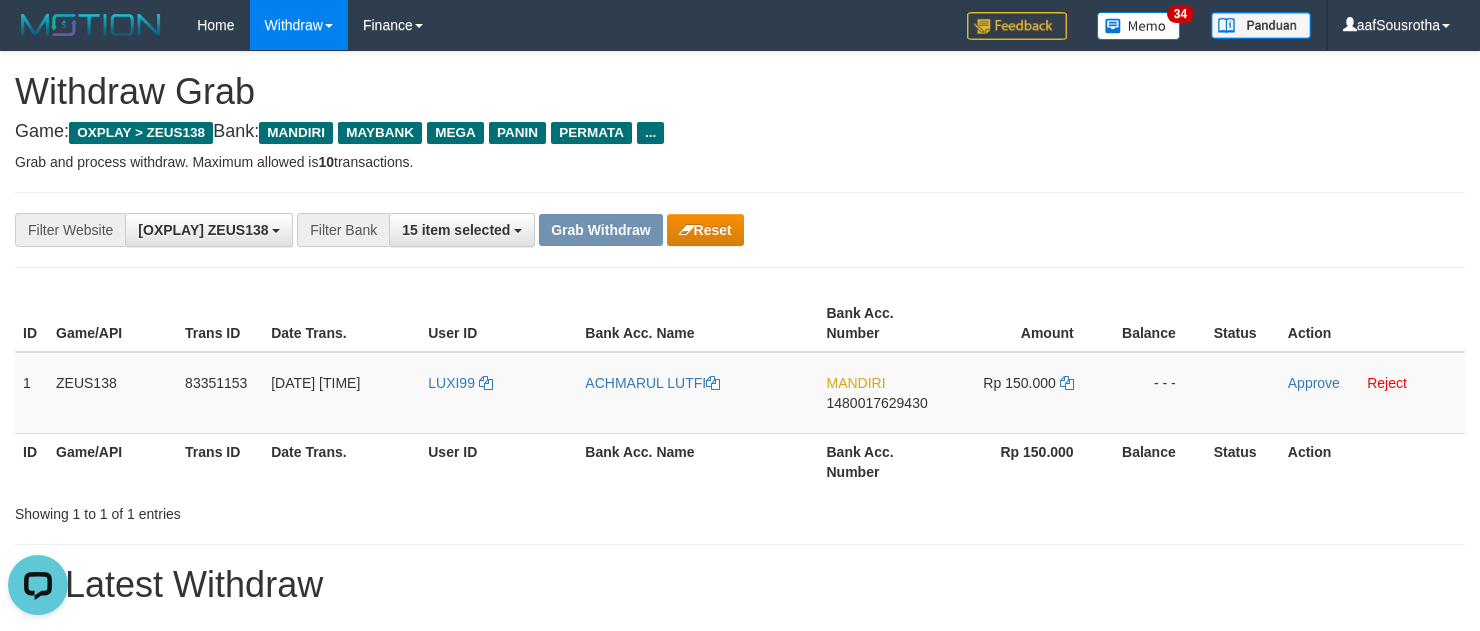 click on "Grab and process withdraw.
Maximum allowed is  10  transactions." at bounding box center [740, 162] 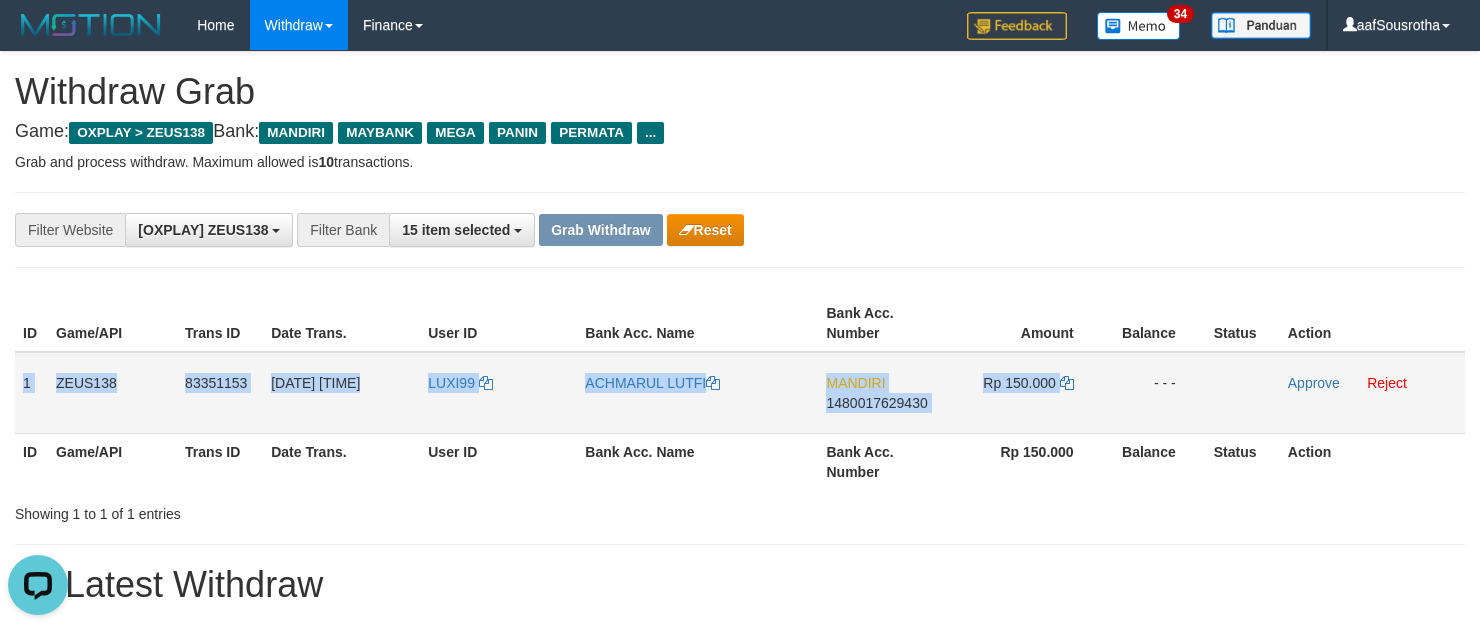 drag, startPoint x: 23, startPoint y: 374, endPoint x: 1107, endPoint y: 390, distance: 1084.118 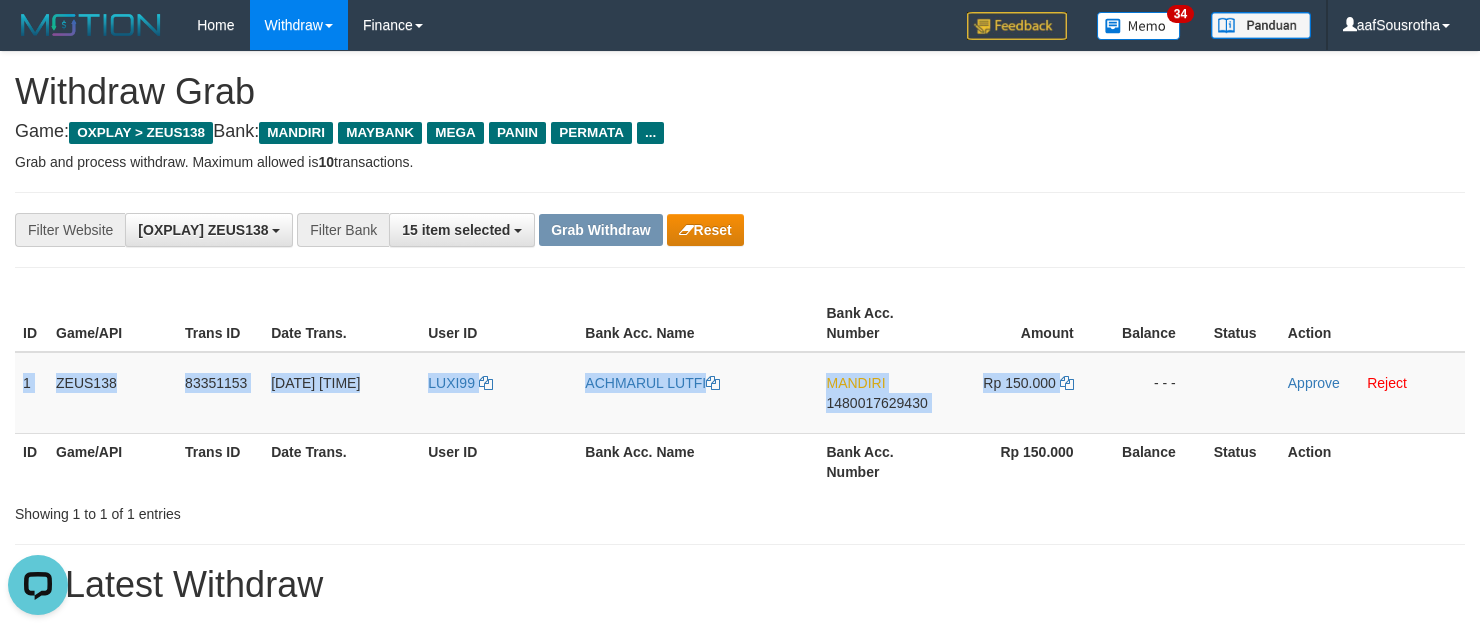 copy on "1
ZEUS138
83351153
10/07/2025 05:28:52
LUXI99
ACHMARUL LUTFI
MANDIRI
1480017629430
Rp 150.000" 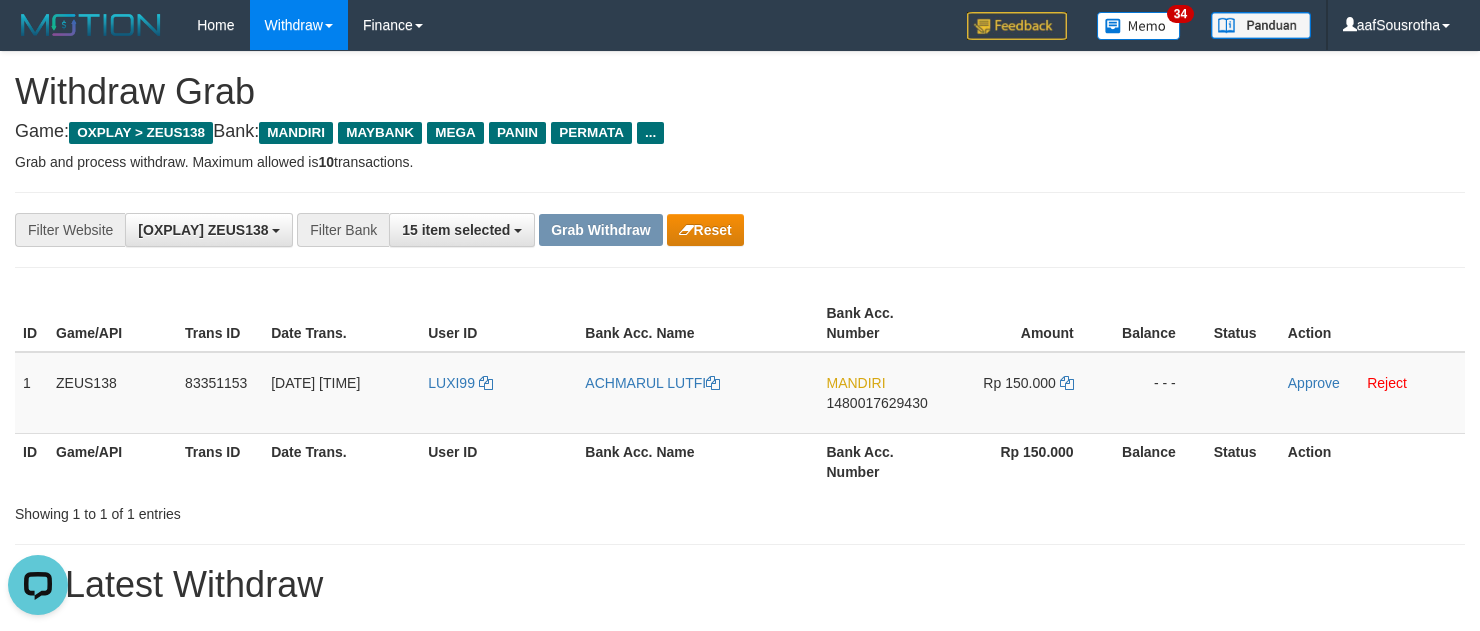 click on "Game:   OXPLAY > ZEUS138    		Bank:   MANDIRI   MAYBANK   MEGA   PANIN   PERMATA   ..." at bounding box center [740, 132] 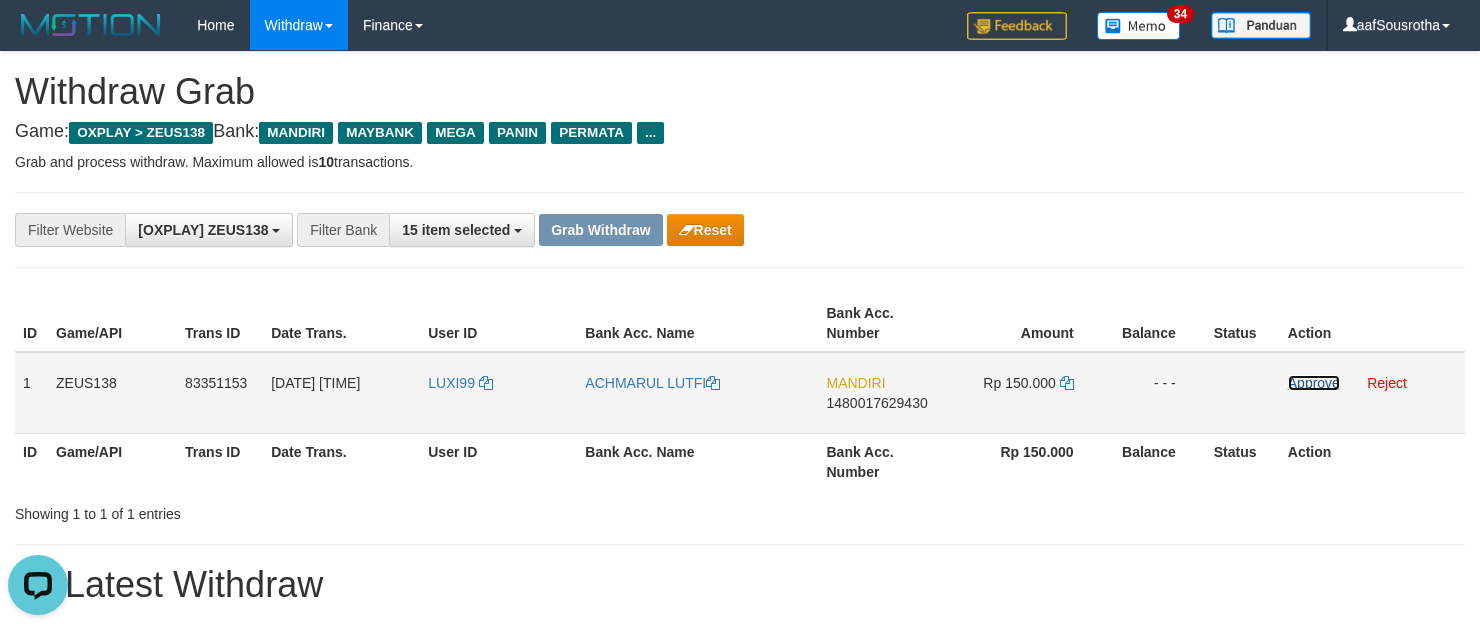 click on "Approve
Reject" at bounding box center (1372, 393) 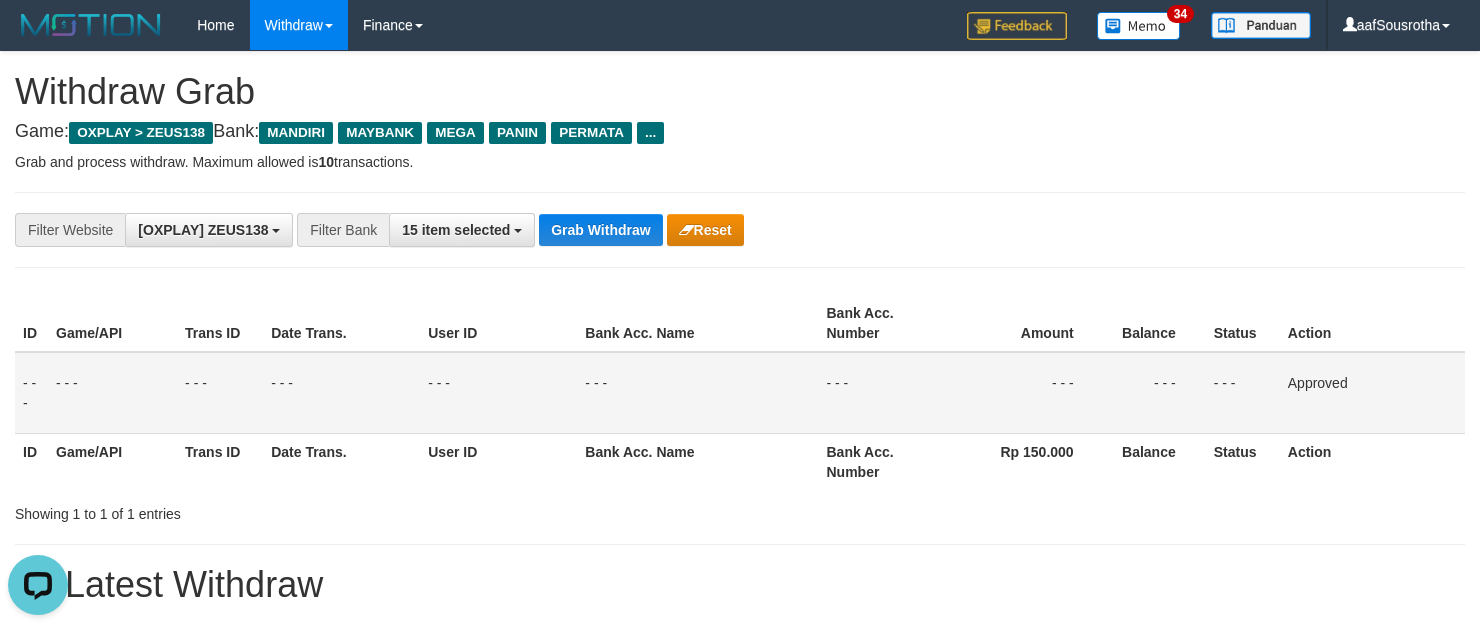 click on "**********" at bounding box center [740, 1123] 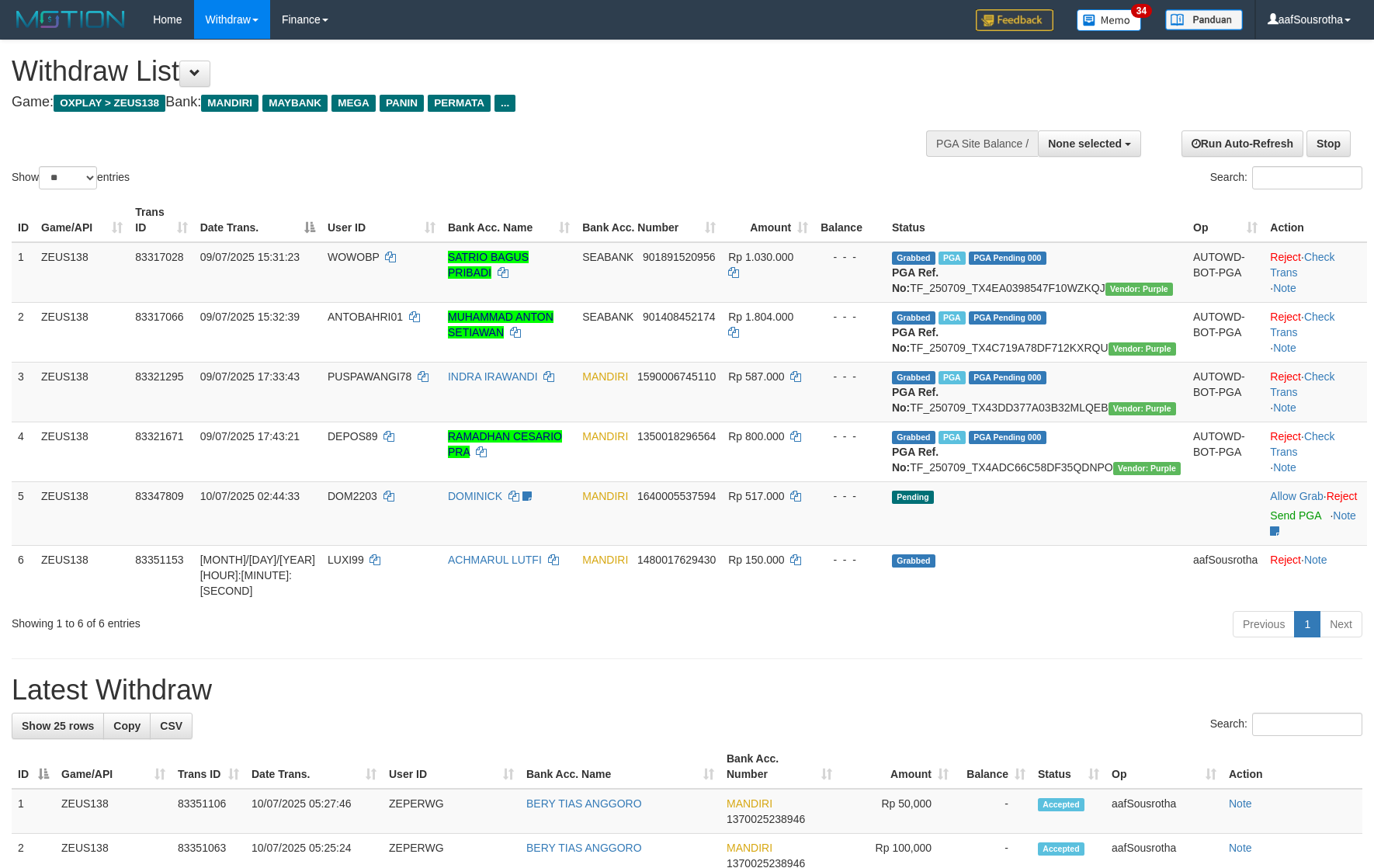 scroll, scrollTop: 0, scrollLeft: 0, axis: both 